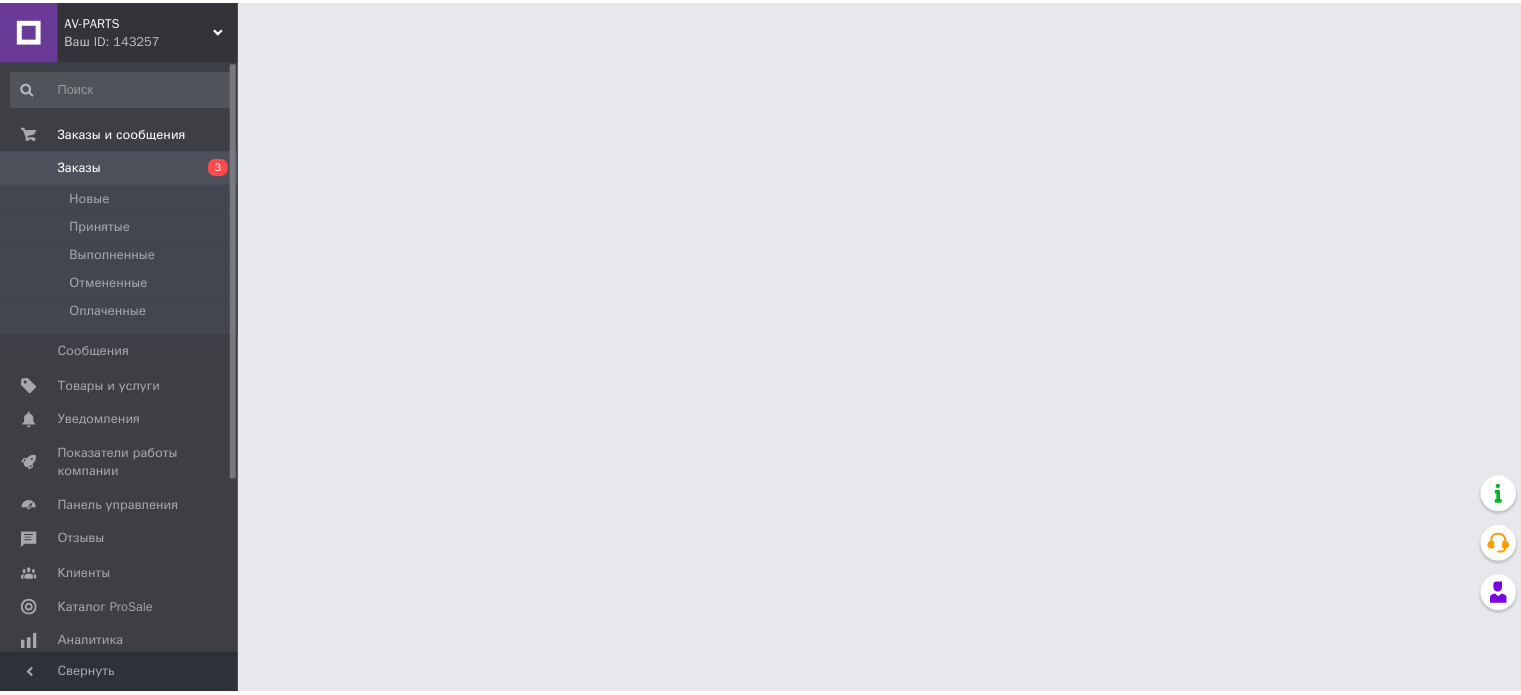 scroll, scrollTop: 0, scrollLeft: 0, axis: both 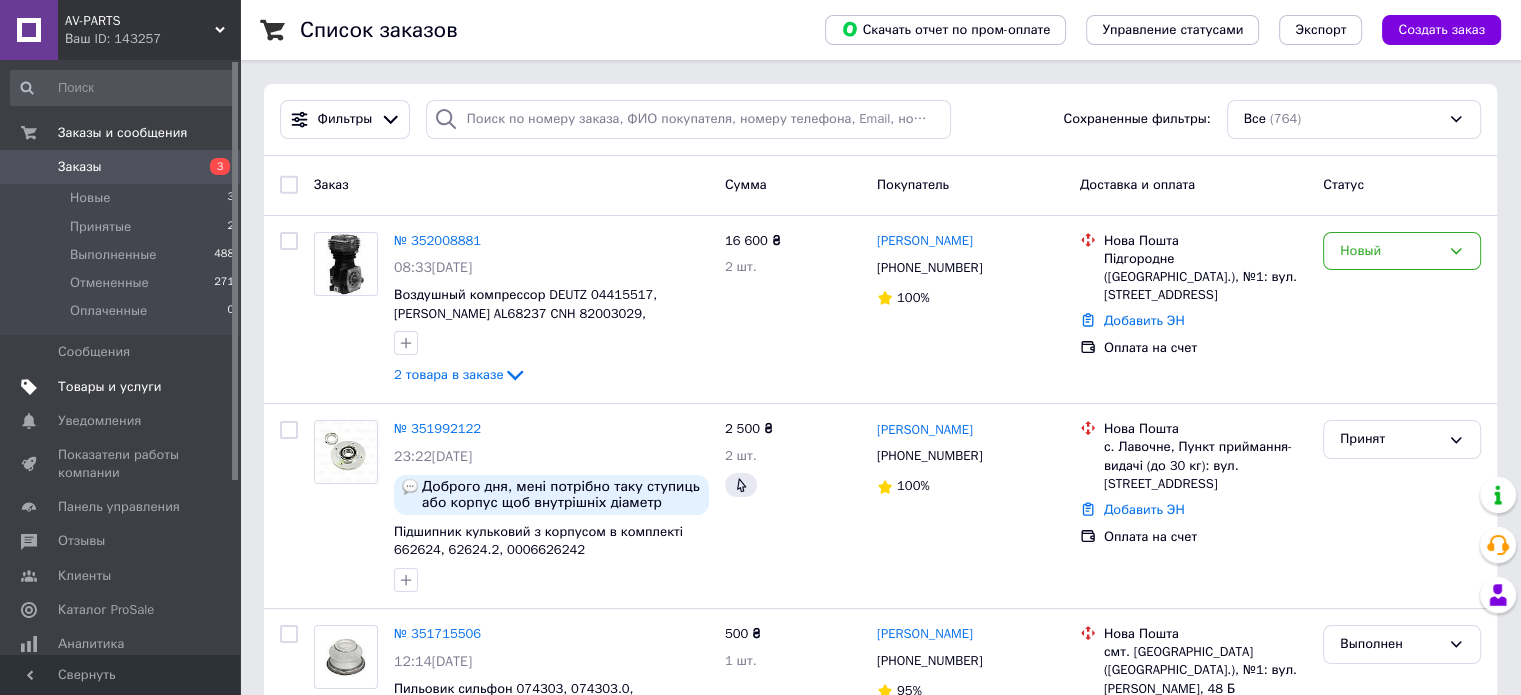 click on "Товары и услуги" at bounding box center [110, 387] 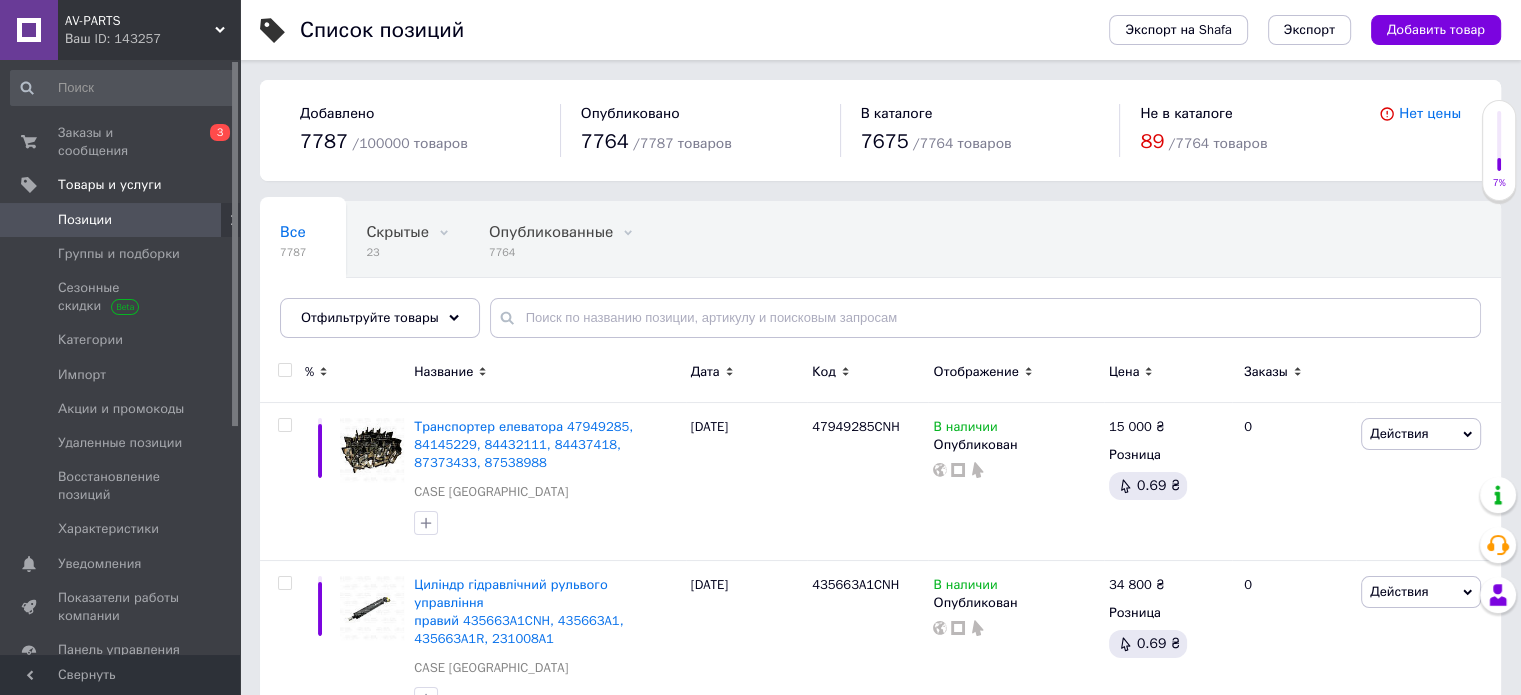 click on "Позиции" at bounding box center [121, 220] 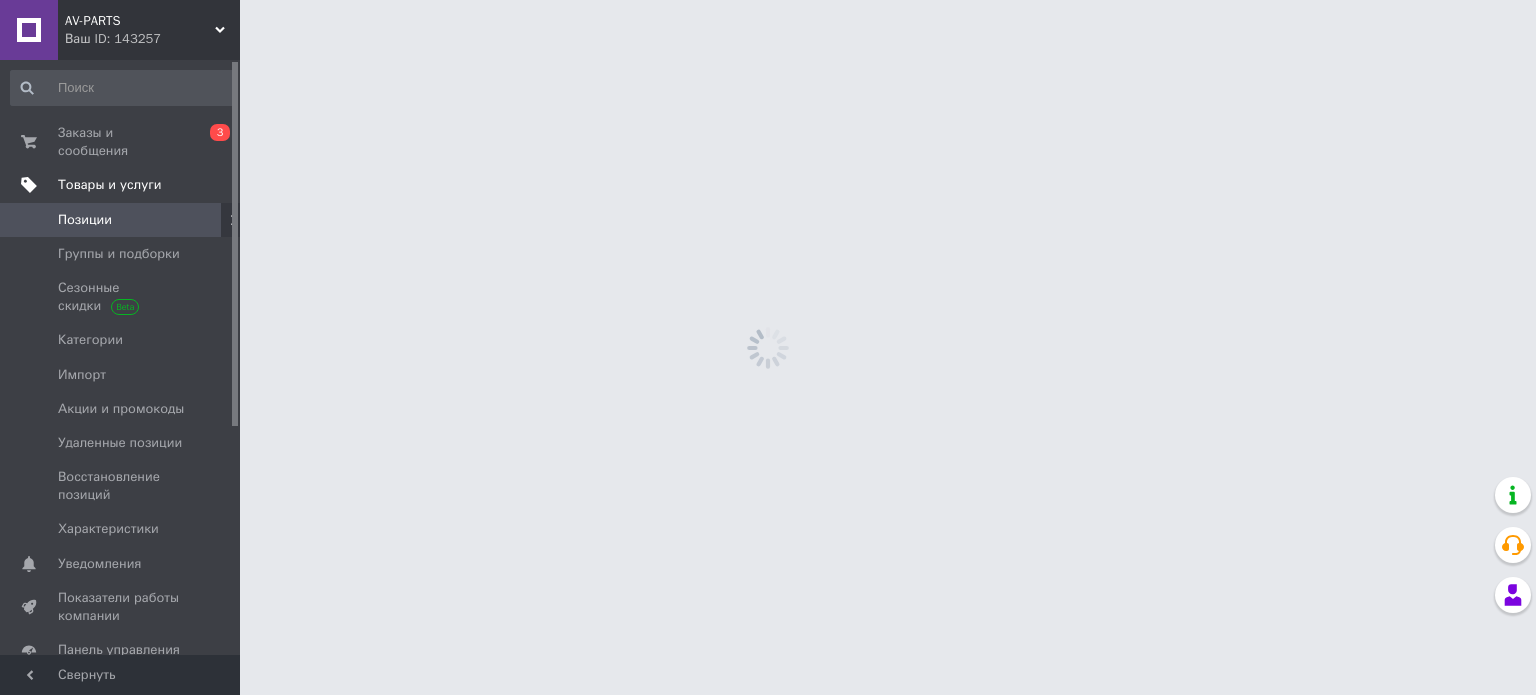 click on "Товары и услуги" at bounding box center [110, 185] 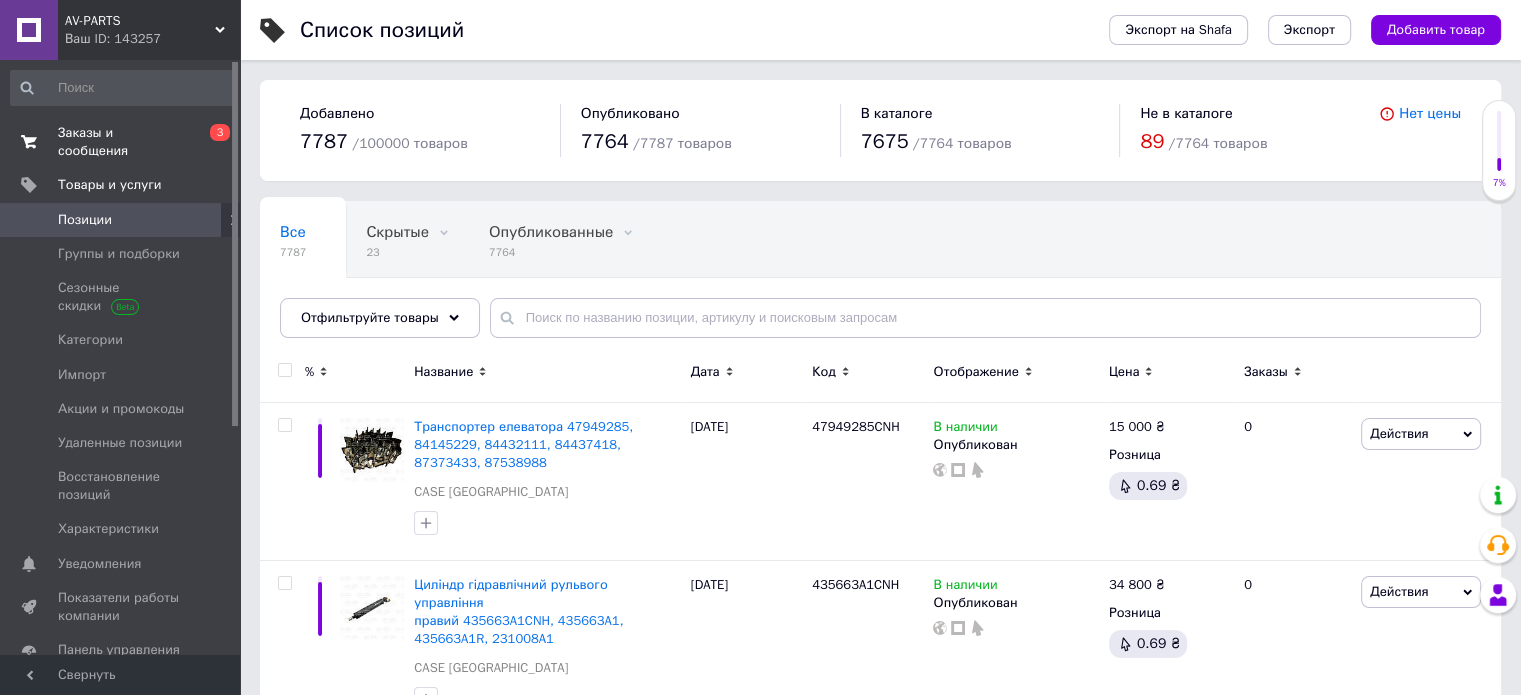 click on "Заказы и сообщения" at bounding box center (121, 142) 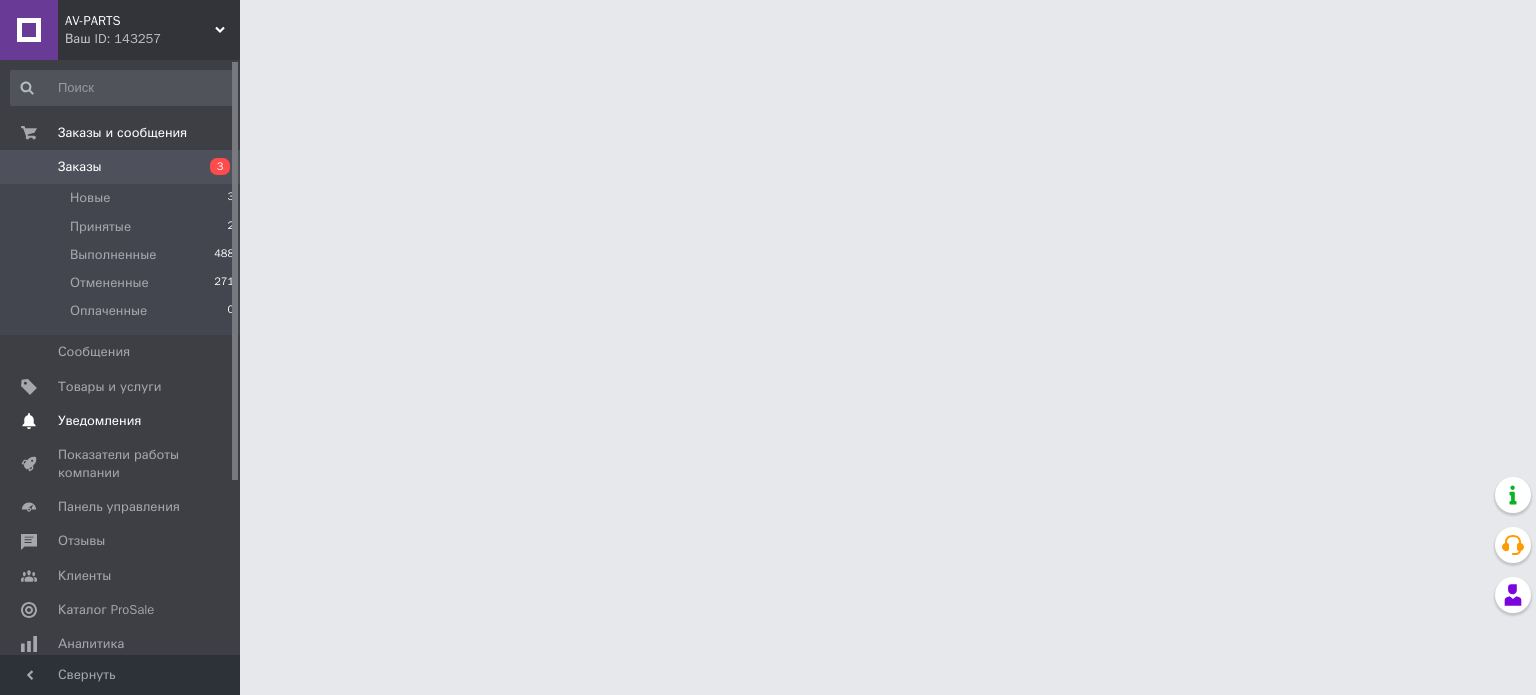 click on "Уведомления" at bounding box center [99, 421] 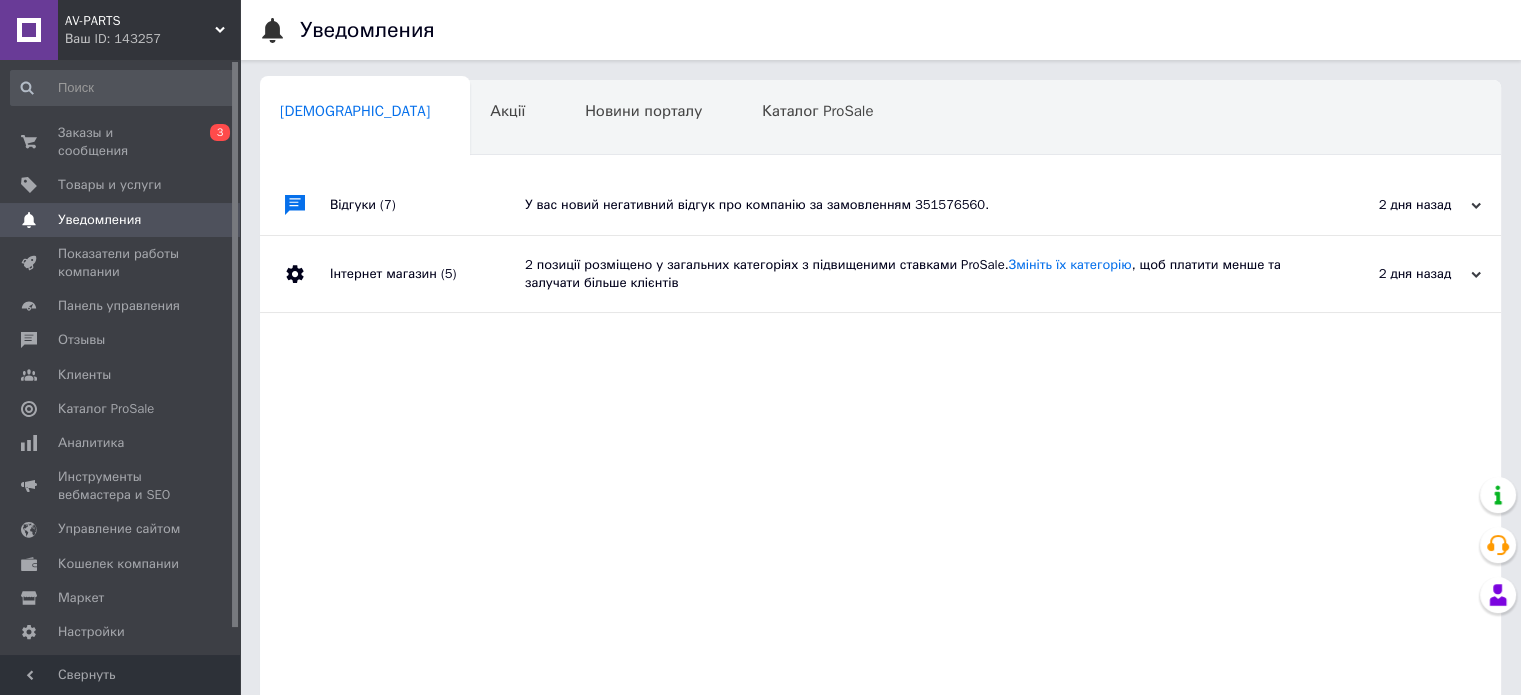 click on "У вас новий негативний відгук про компанію  за замовленням 351576560." at bounding box center [903, 205] 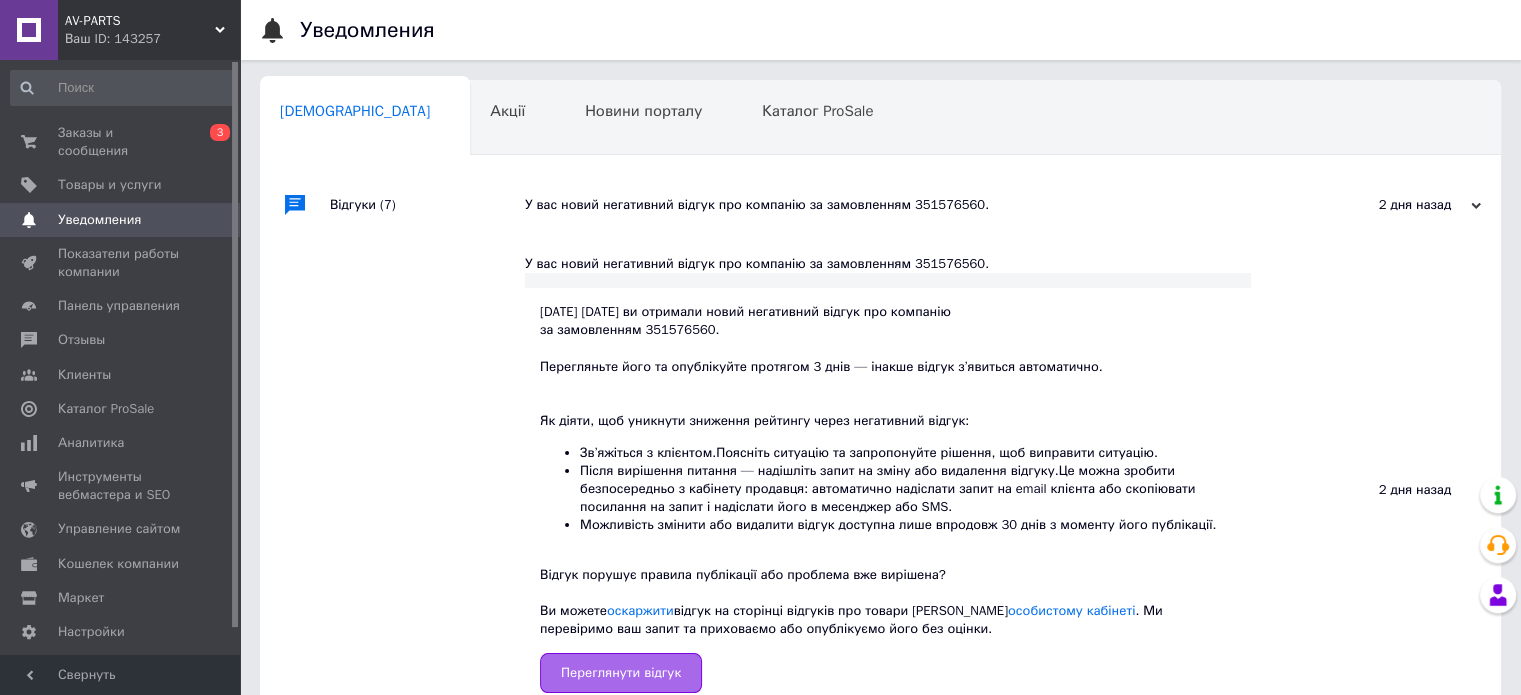 click on "Переглянути відгук" at bounding box center [621, 673] 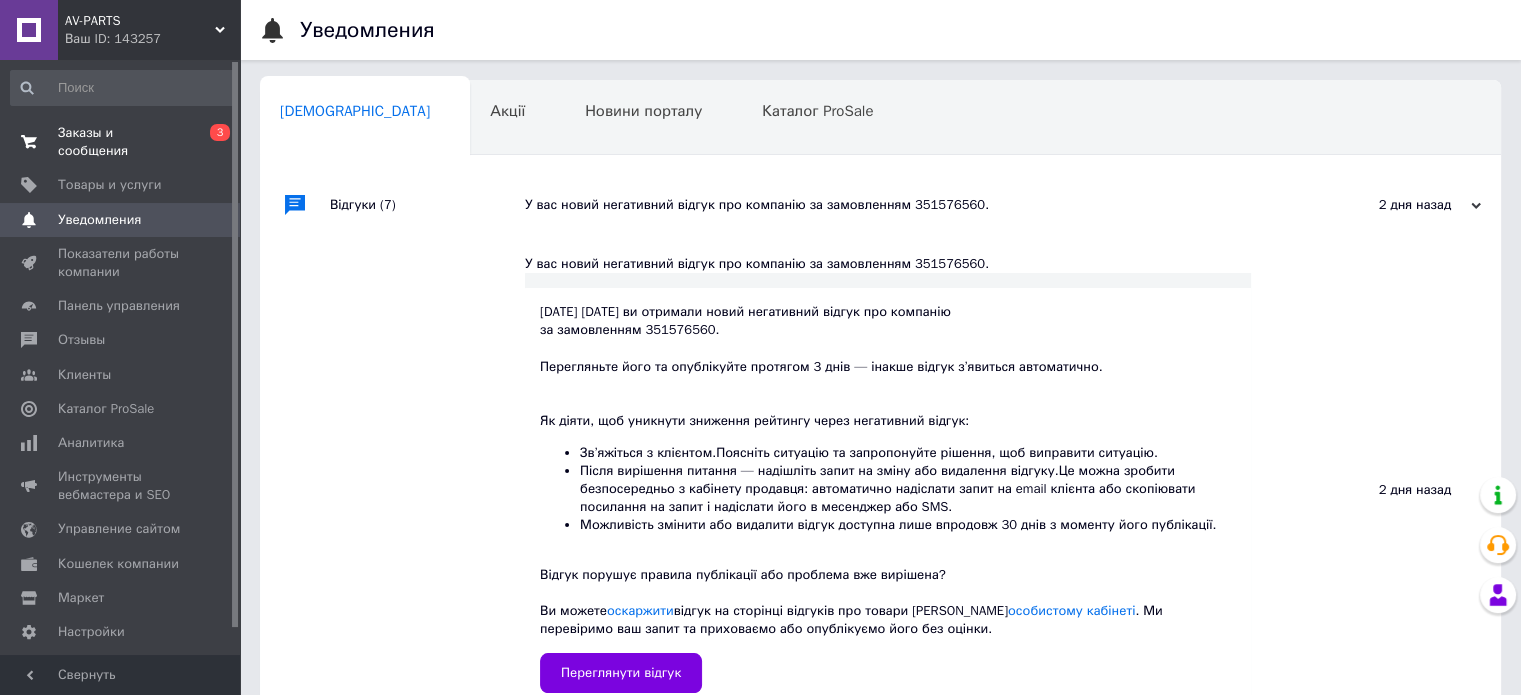 click on "Заказы и сообщения" at bounding box center (121, 142) 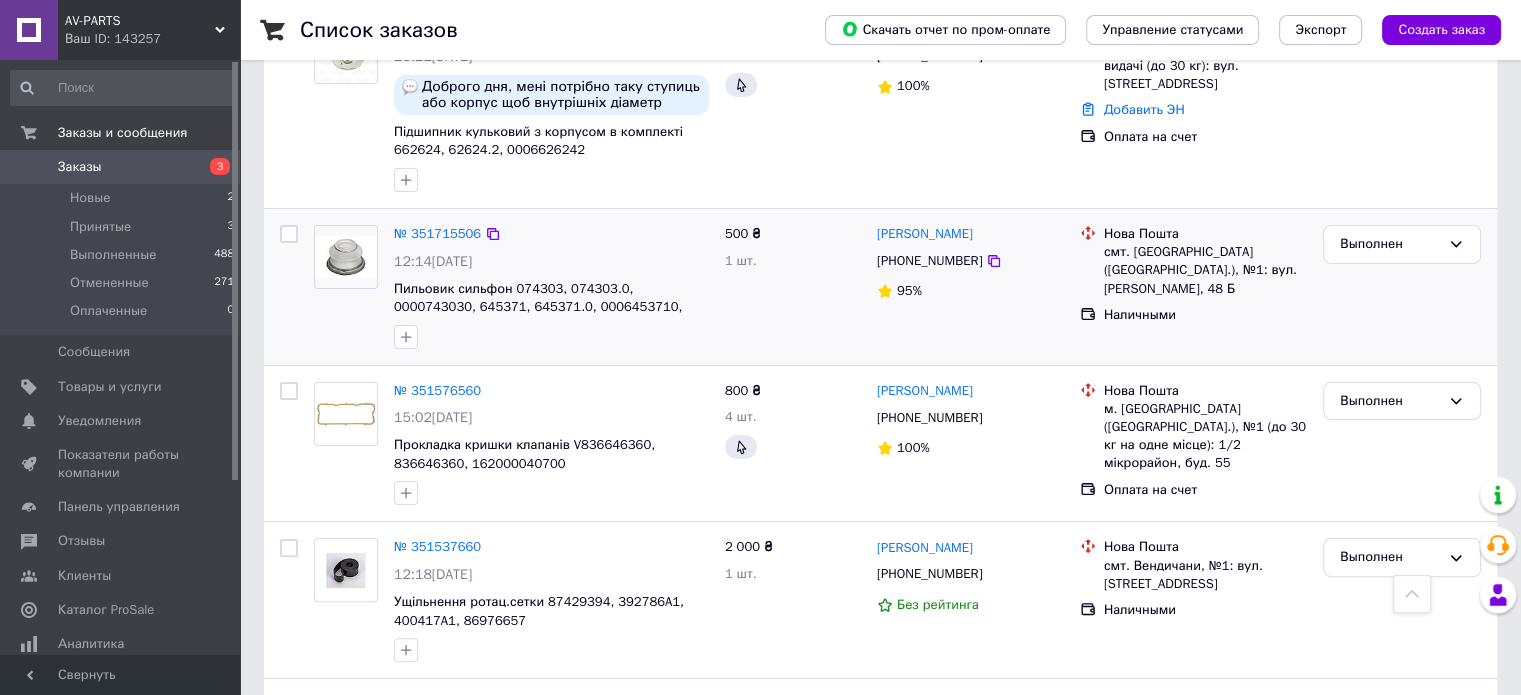 scroll, scrollTop: 600, scrollLeft: 0, axis: vertical 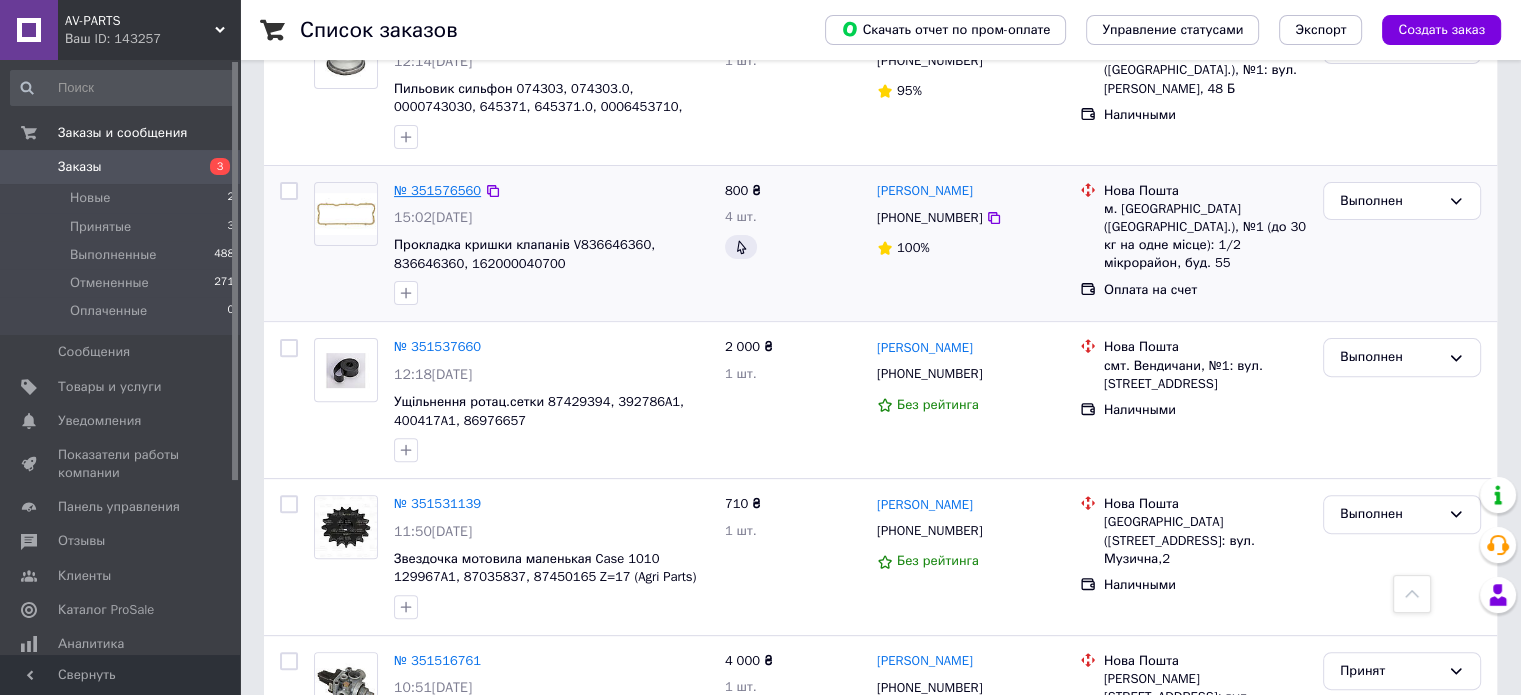 click on "№ 351576560" at bounding box center [437, 190] 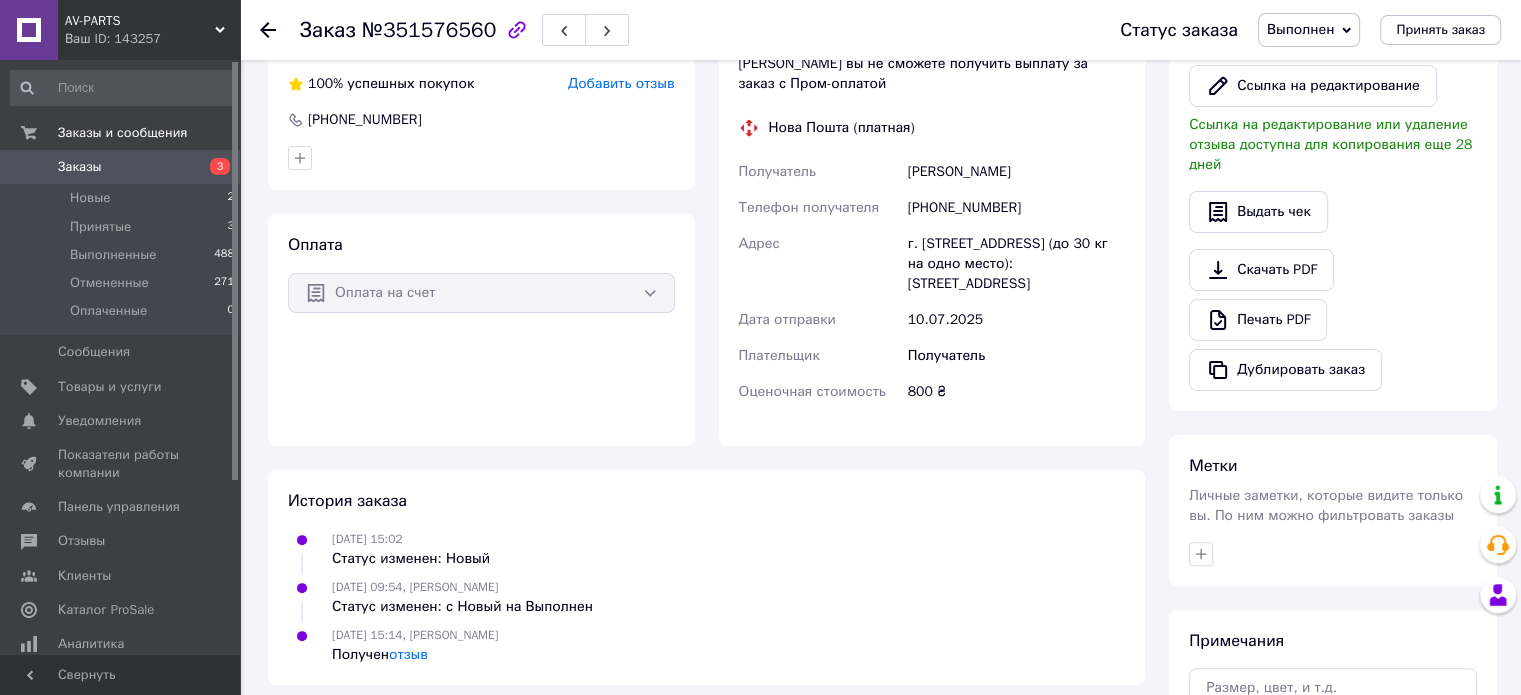 scroll, scrollTop: 252, scrollLeft: 0, axis: vertical 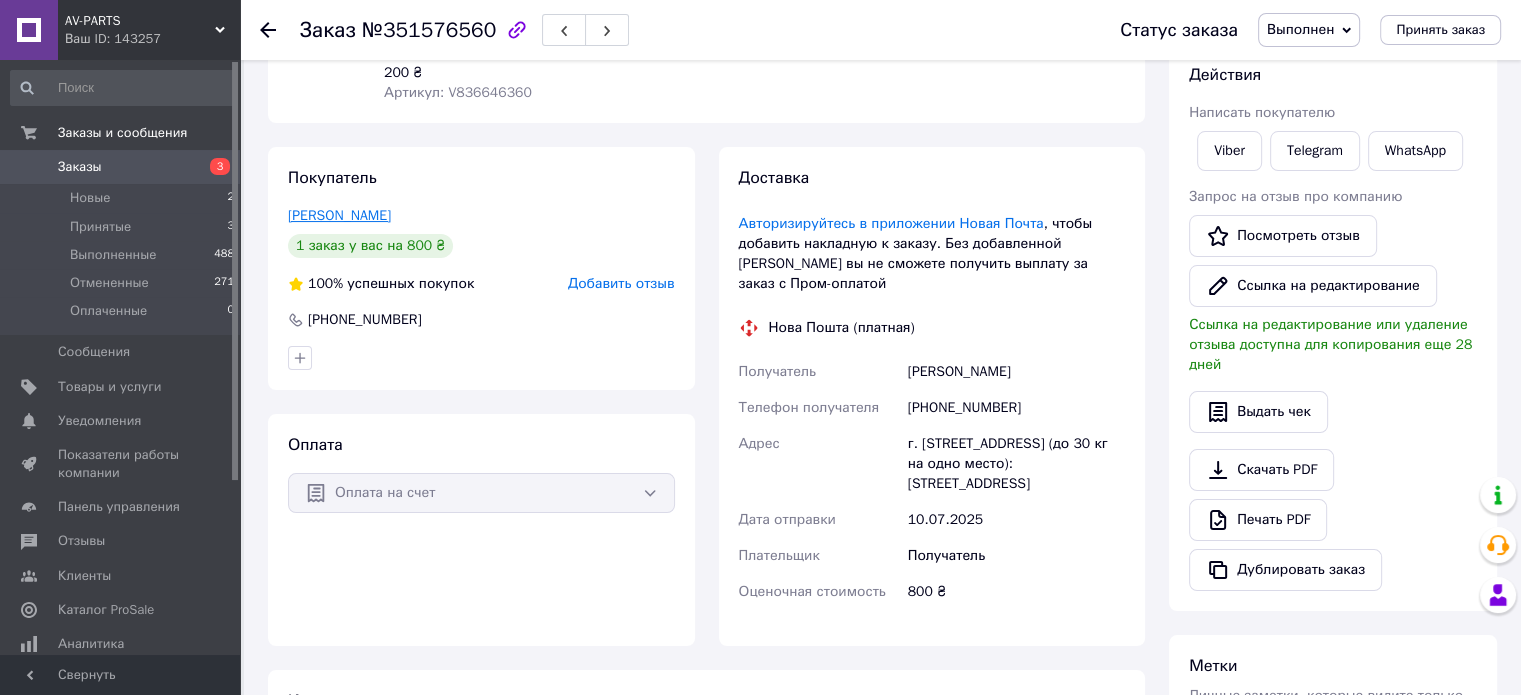click on "[PERSON_NAME]" at bounding box center [339, 215] 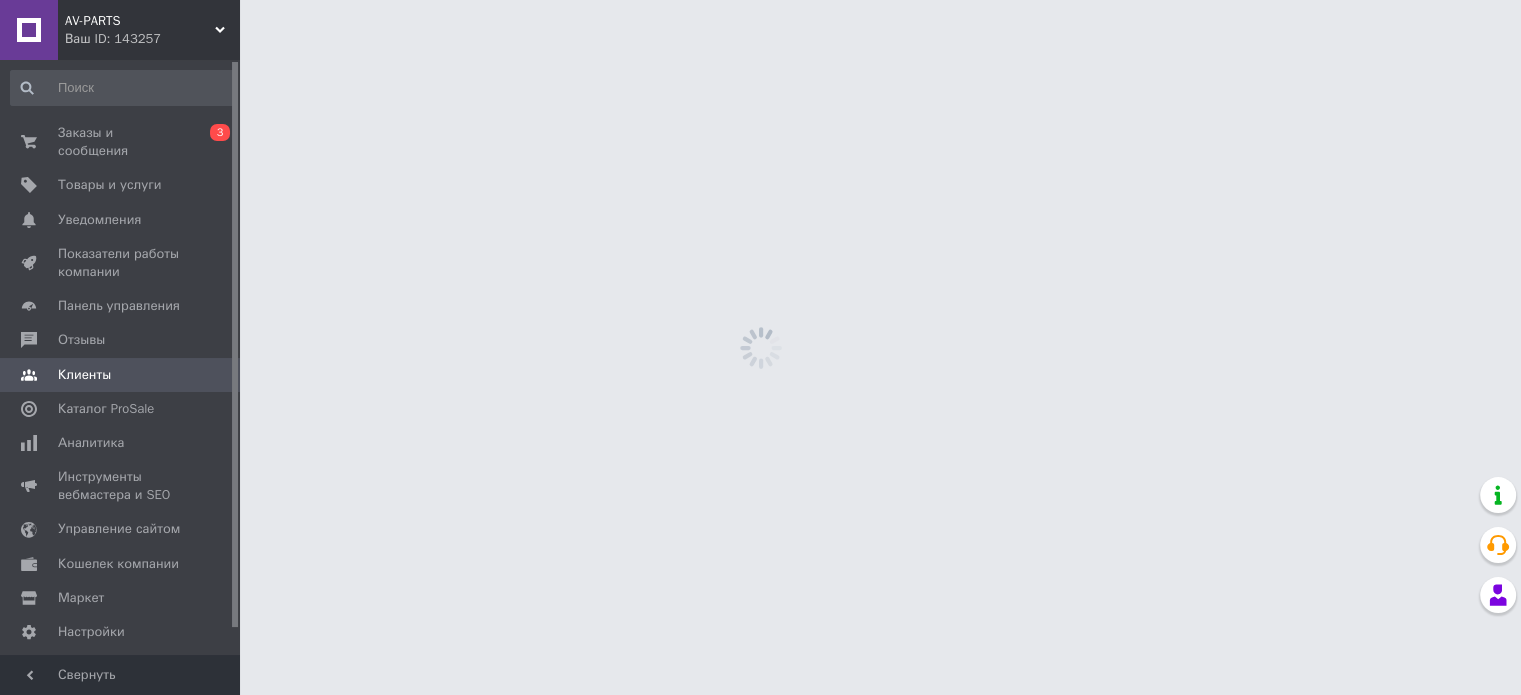 scroll, scrollTop: 0, scrollLeft: 0, axis: both 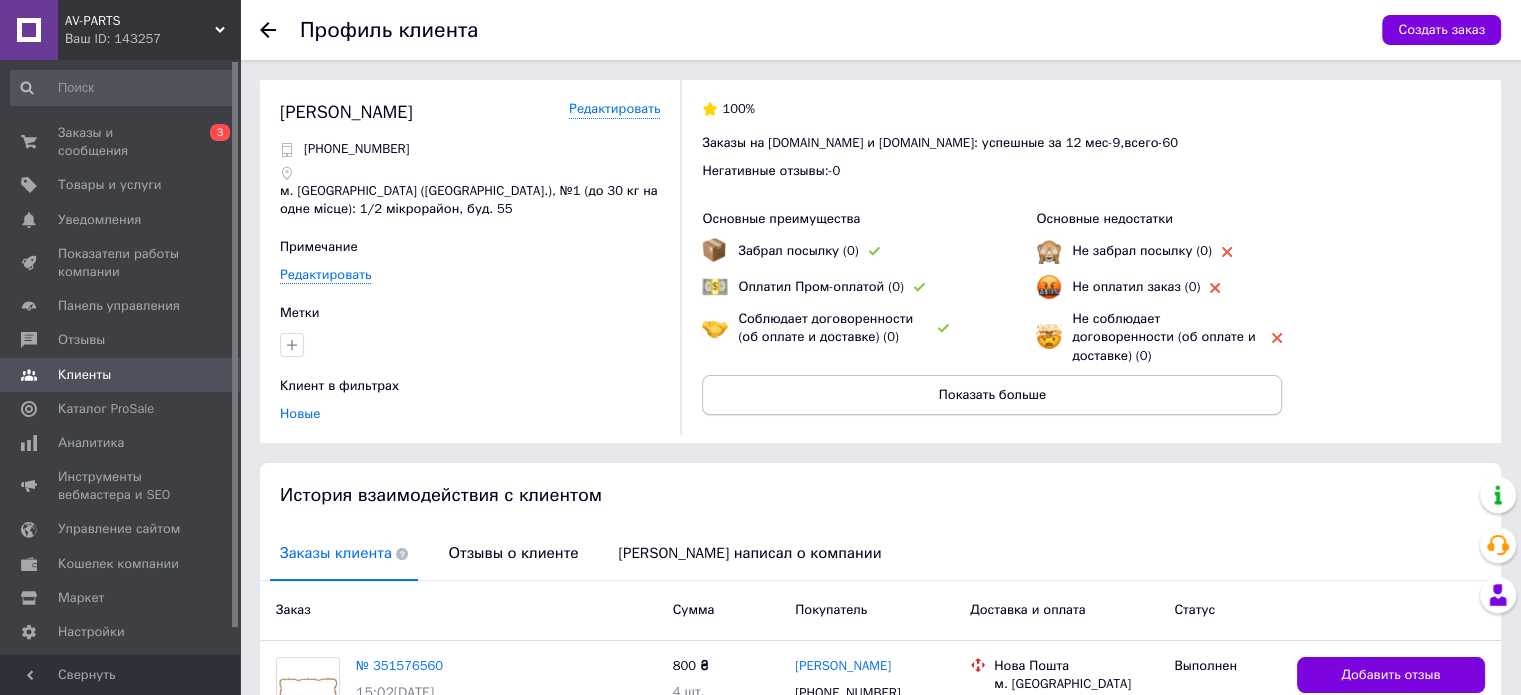 click on "Показать больше" at bounding box center (992, 395) 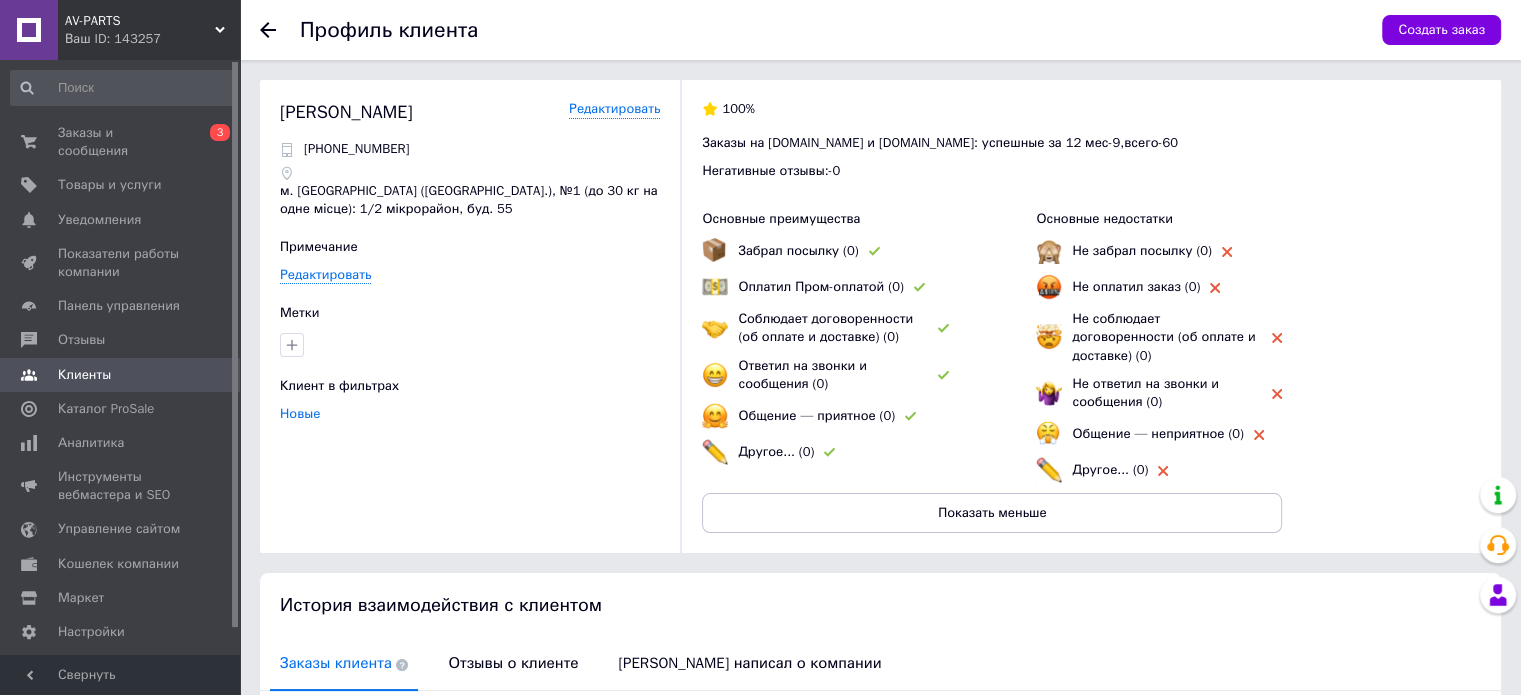 scroll, scrollTop: 272, scrollLeft: 0, axis: vertical 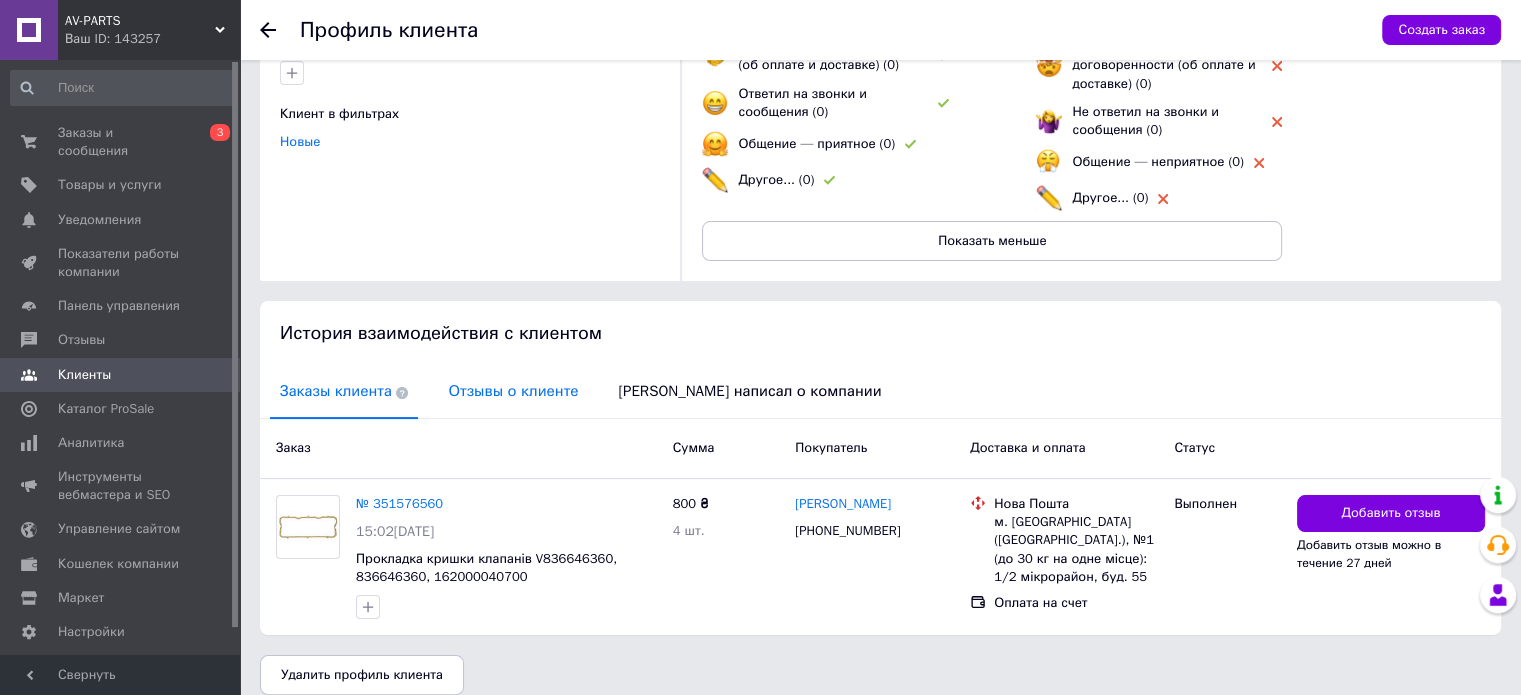 click on "Отзывы о клиенте" at bounding box center (513, 391) 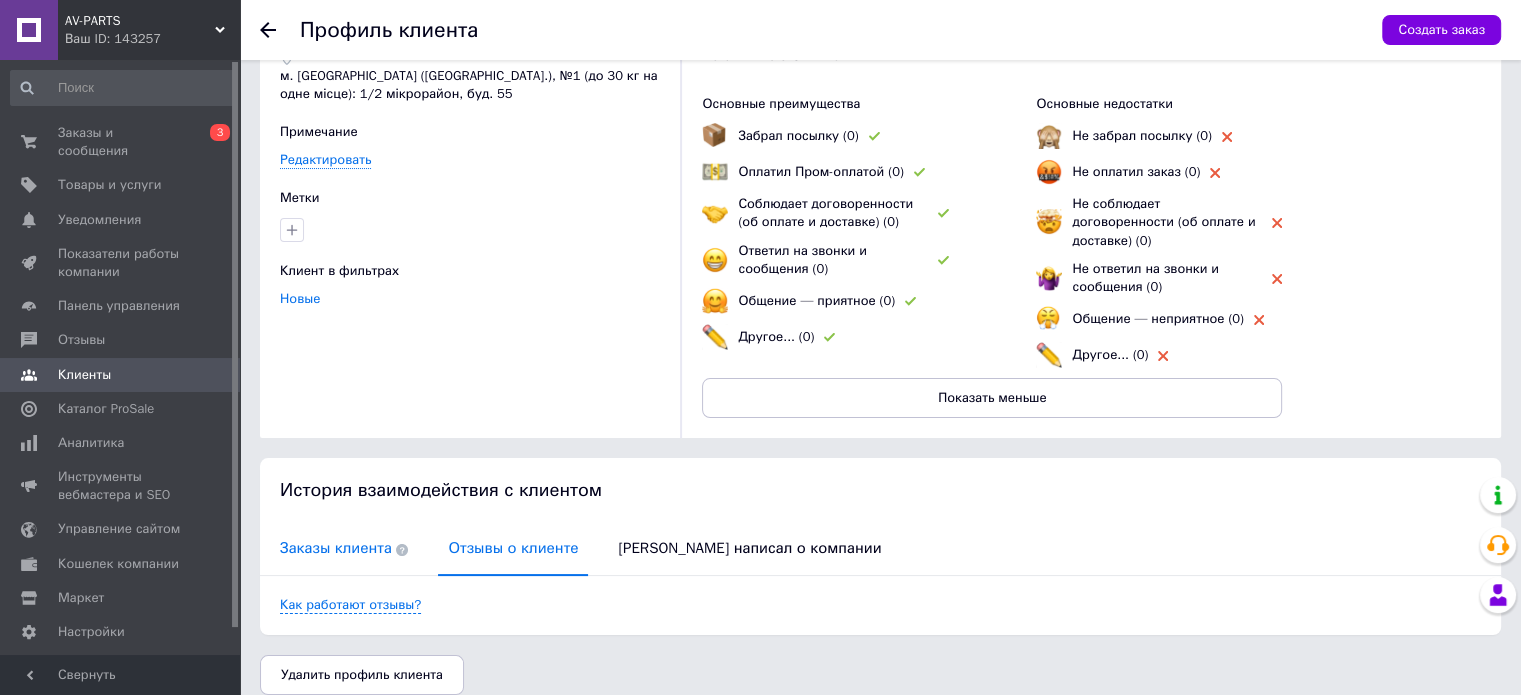 click on "Заказы клиента" at bounding box center (344, 548) 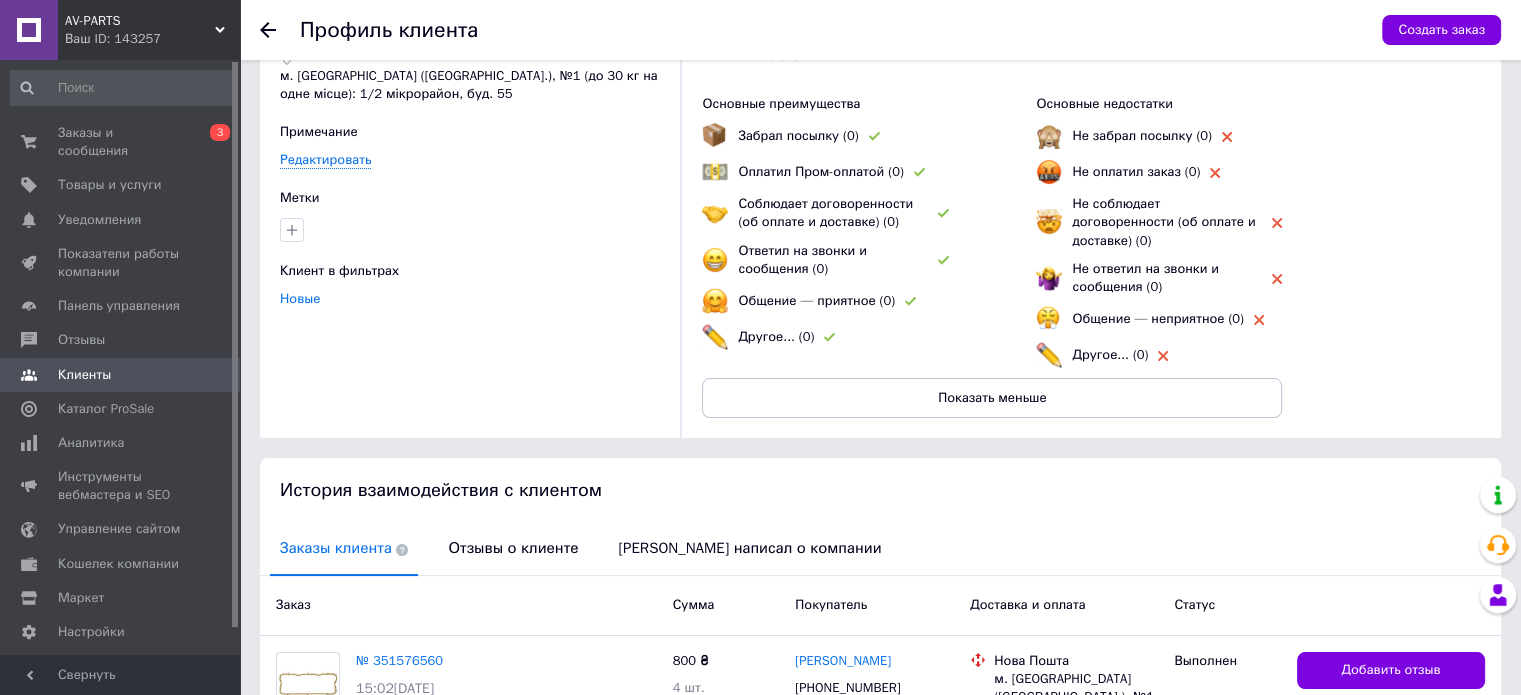 scroll, scrollTop: 272, scrollLeft: 0, axis: vertical 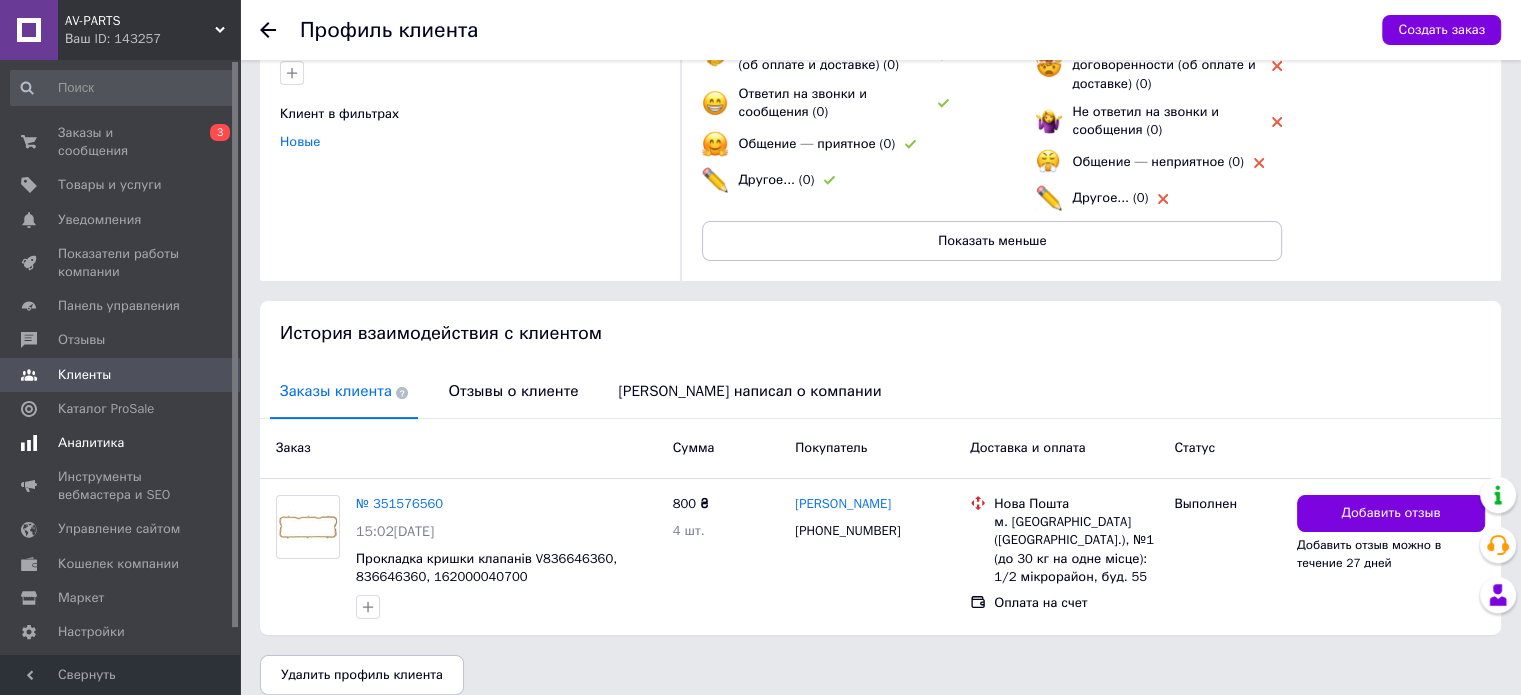 click on "Аналитика" at bounding box center (91, 443) 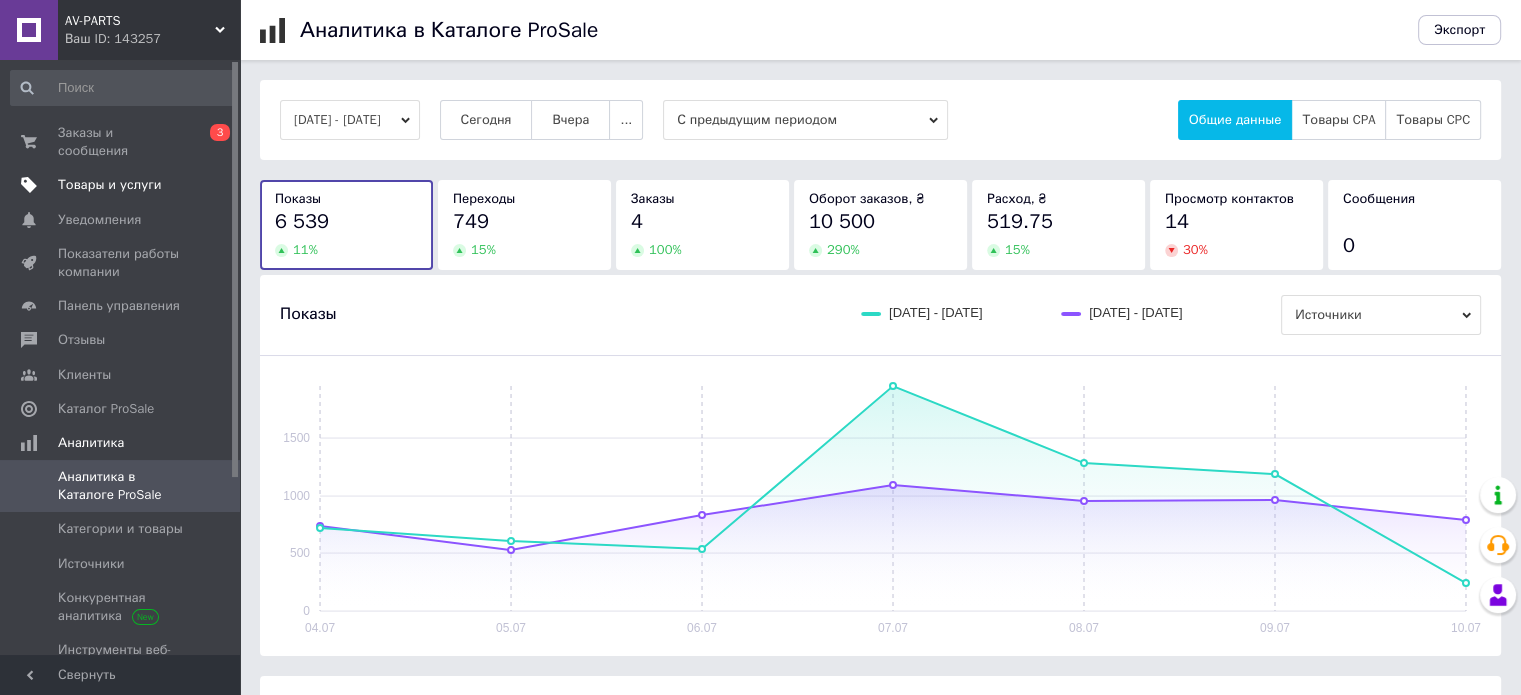click on "Товары и услуги" at bounding box center (110, 185) 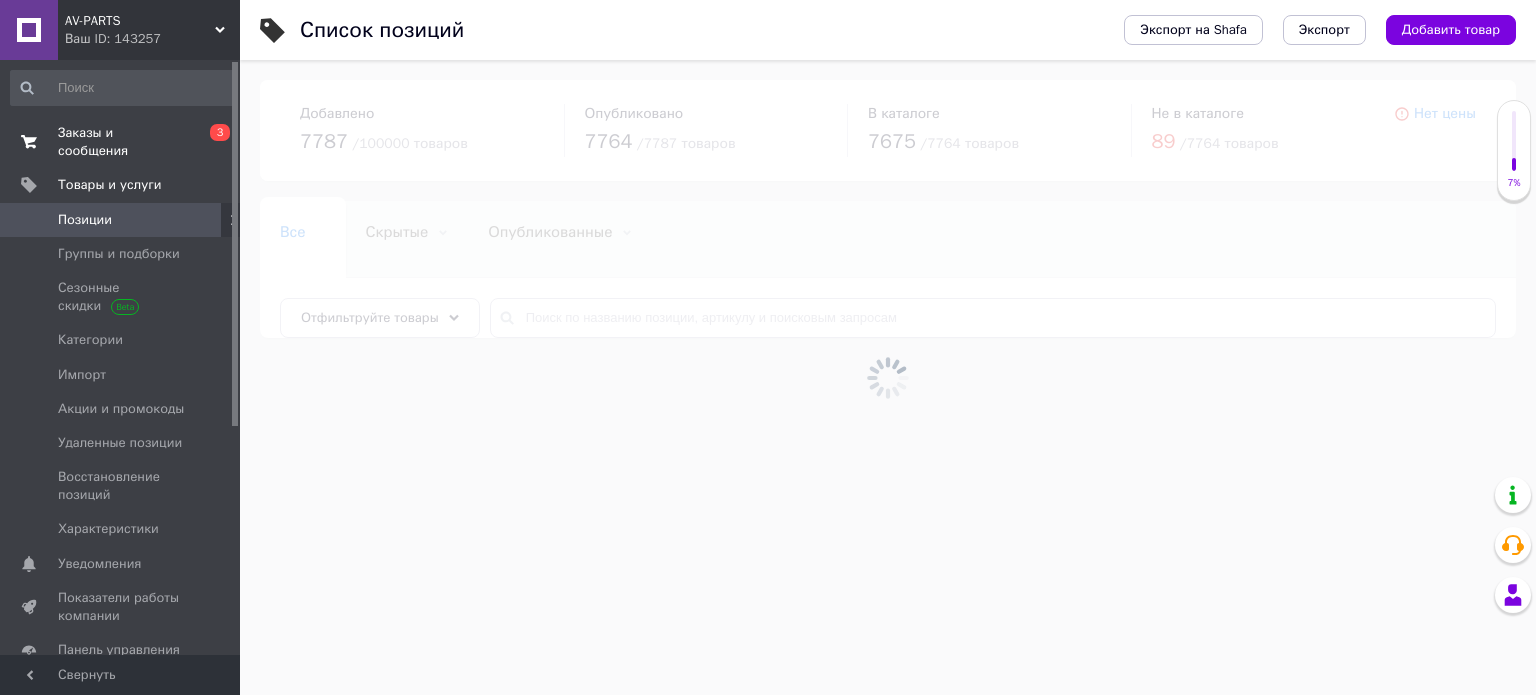 click on "Заказы и сообщения" at bounding box center (121, 142) 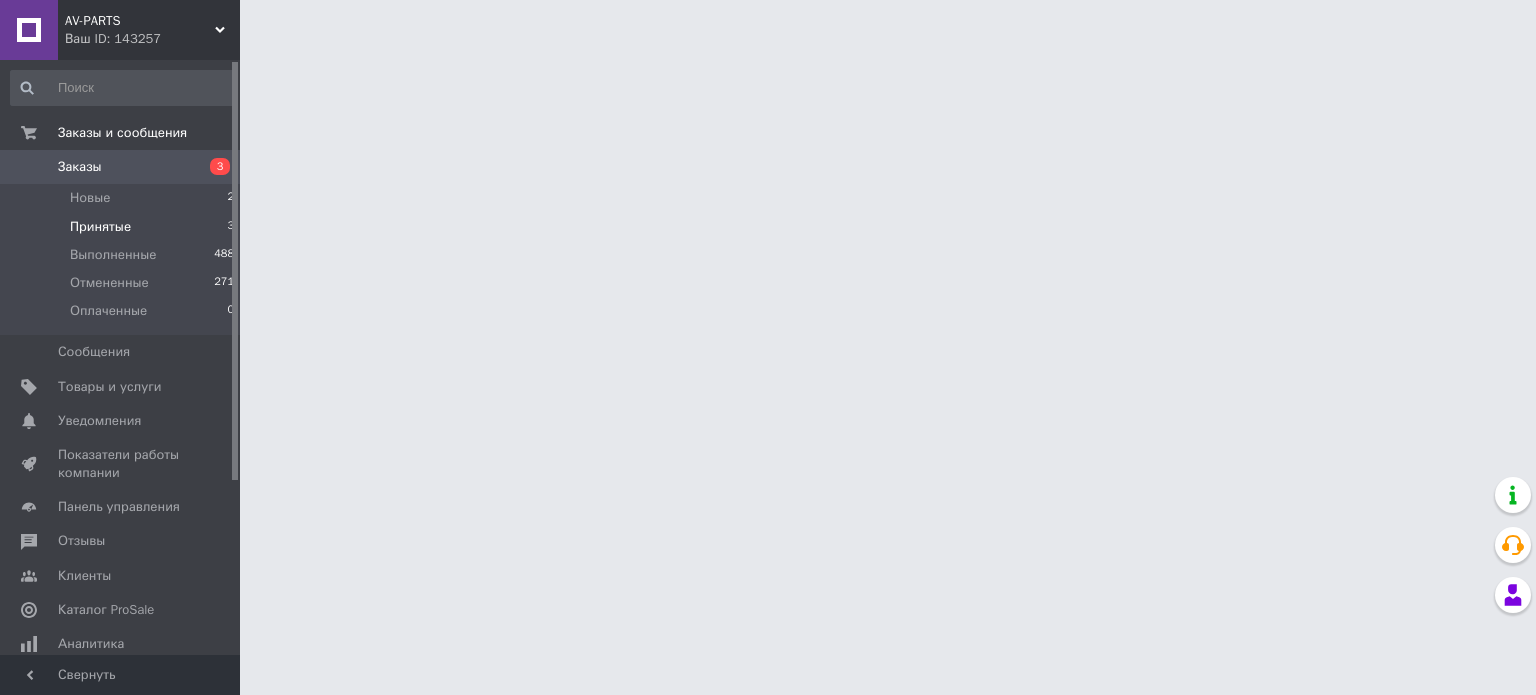 click on "Принятые" at bounding box center (100, 227) 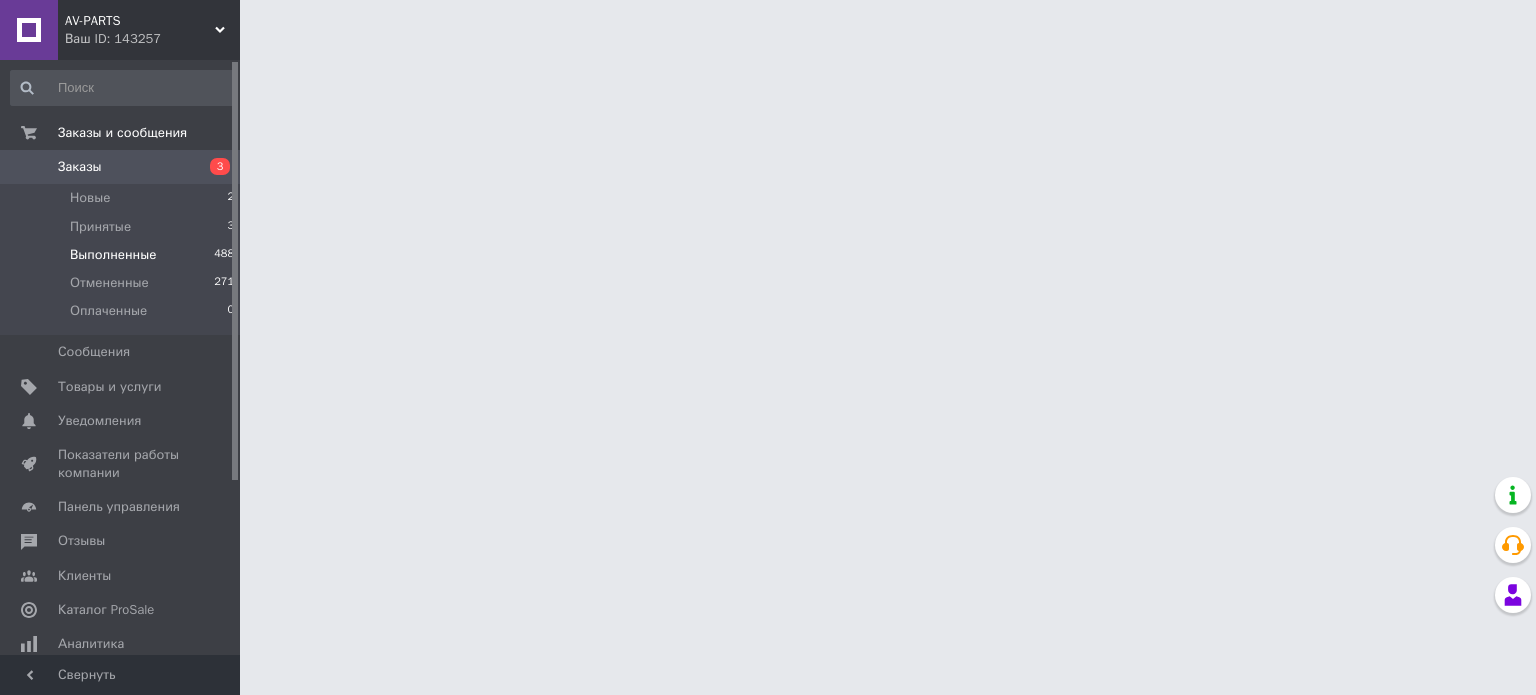click on "Выполненные" at bounding box center (113, 255) 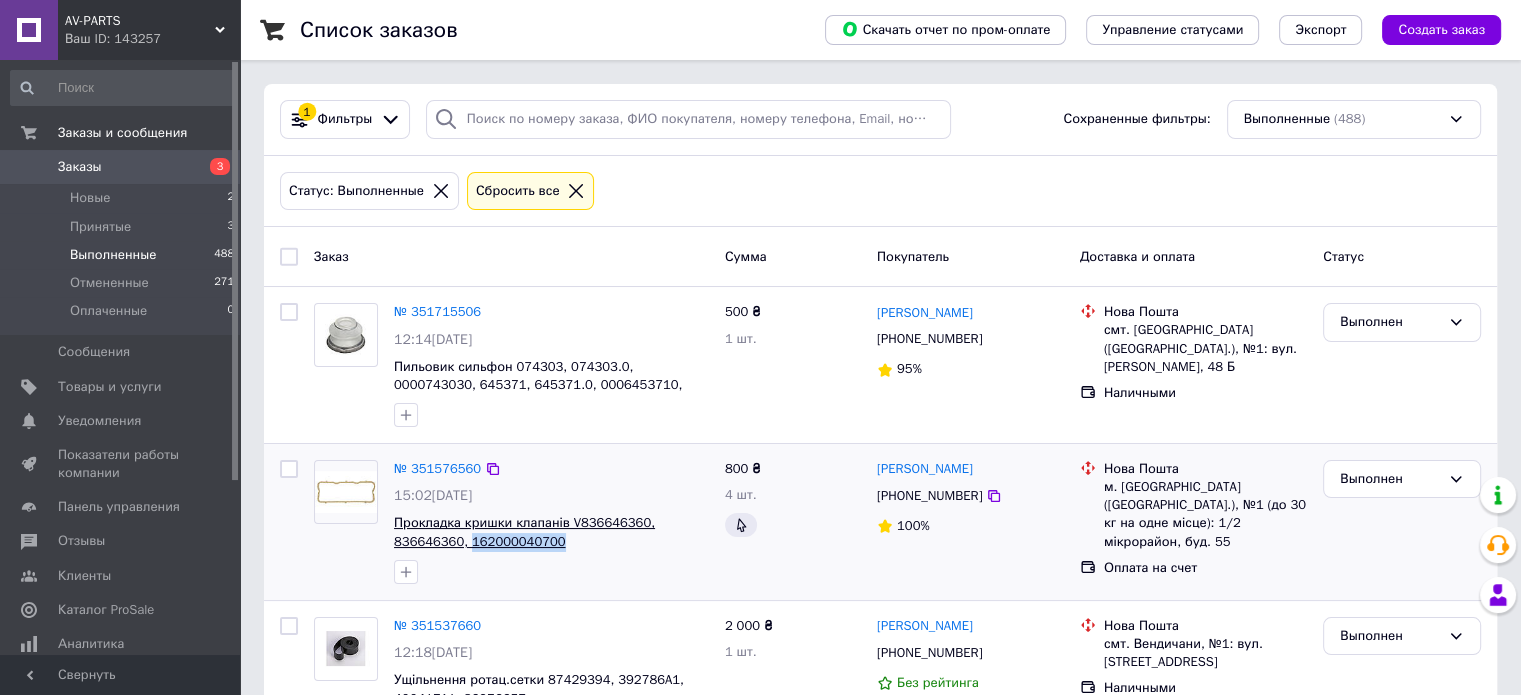 drag, startPoint x: 556, startPoint y: 548, endPoint x: 464, endPoint y: 547, distance: 92.00543 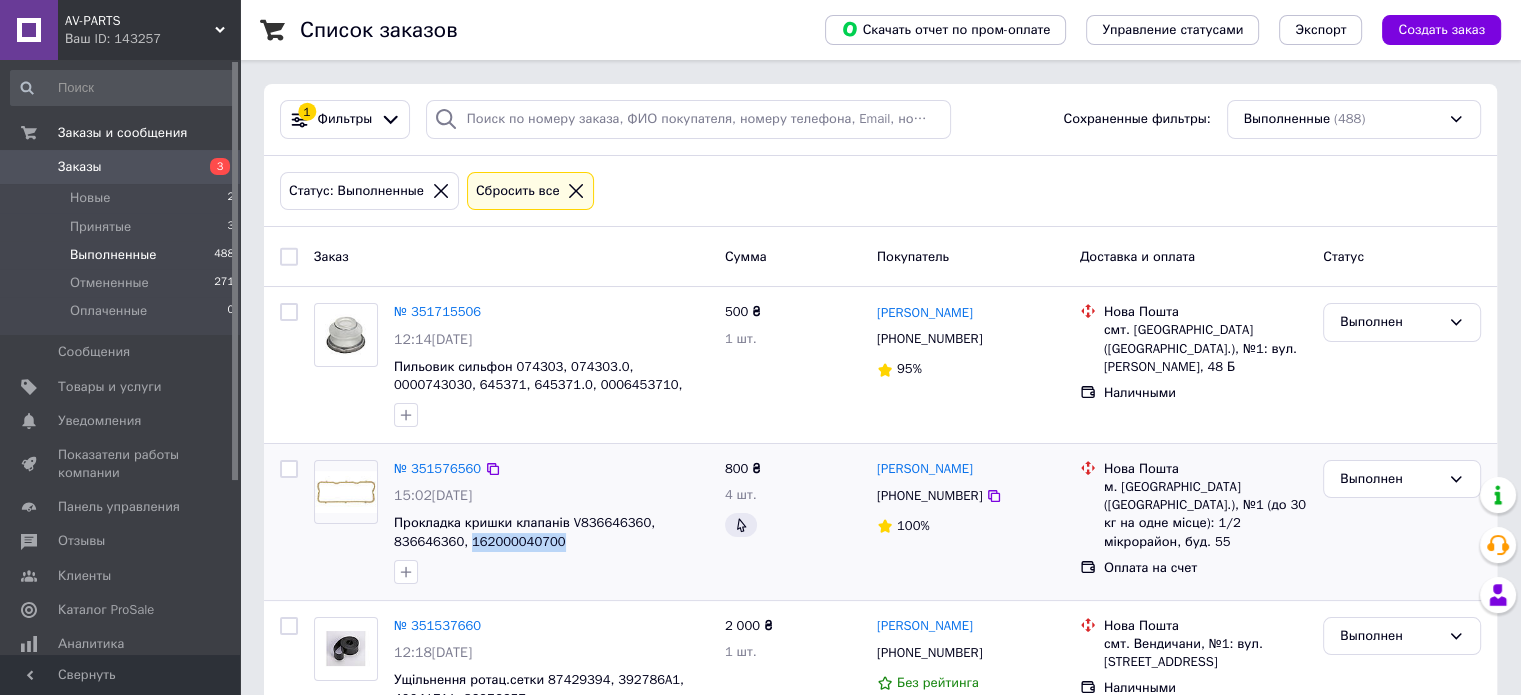 copy on "162000040700" 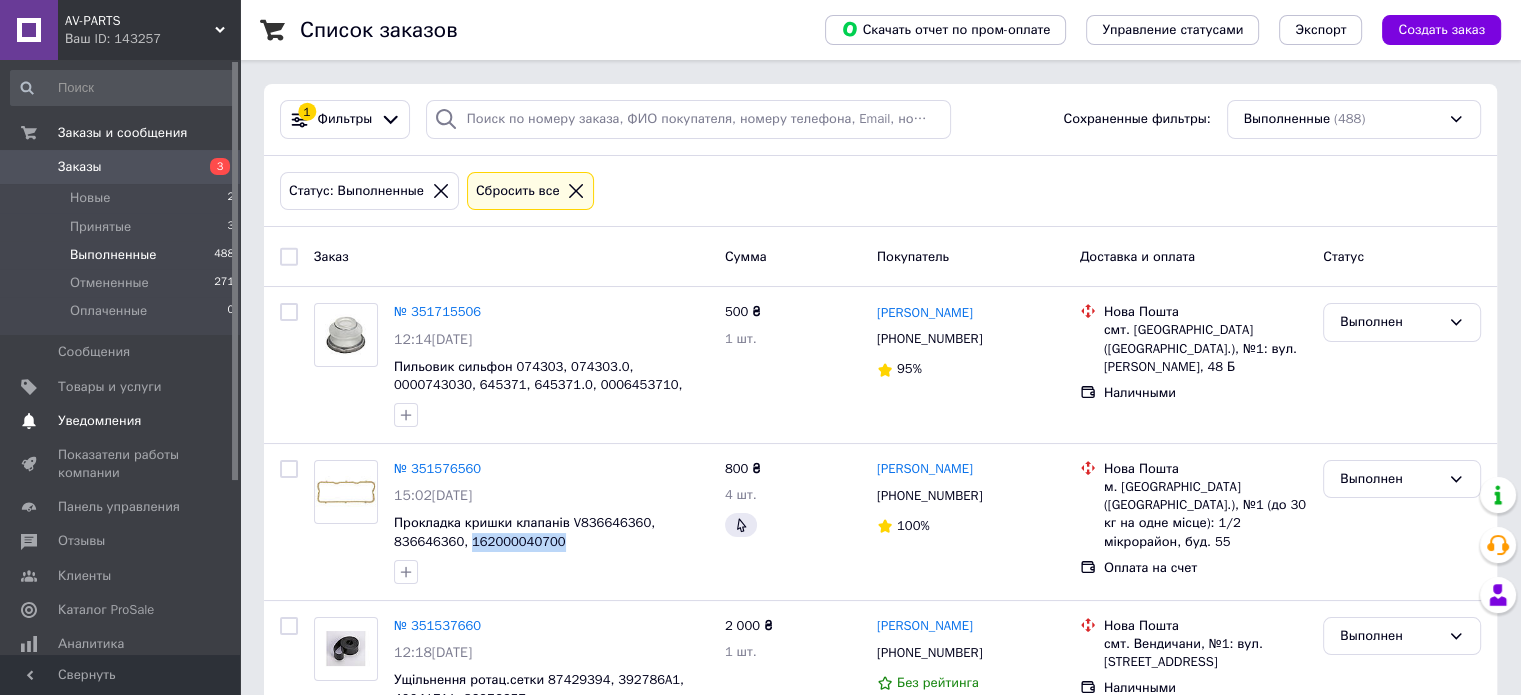 click on "Уведомления" at bounding box center [99, 421] 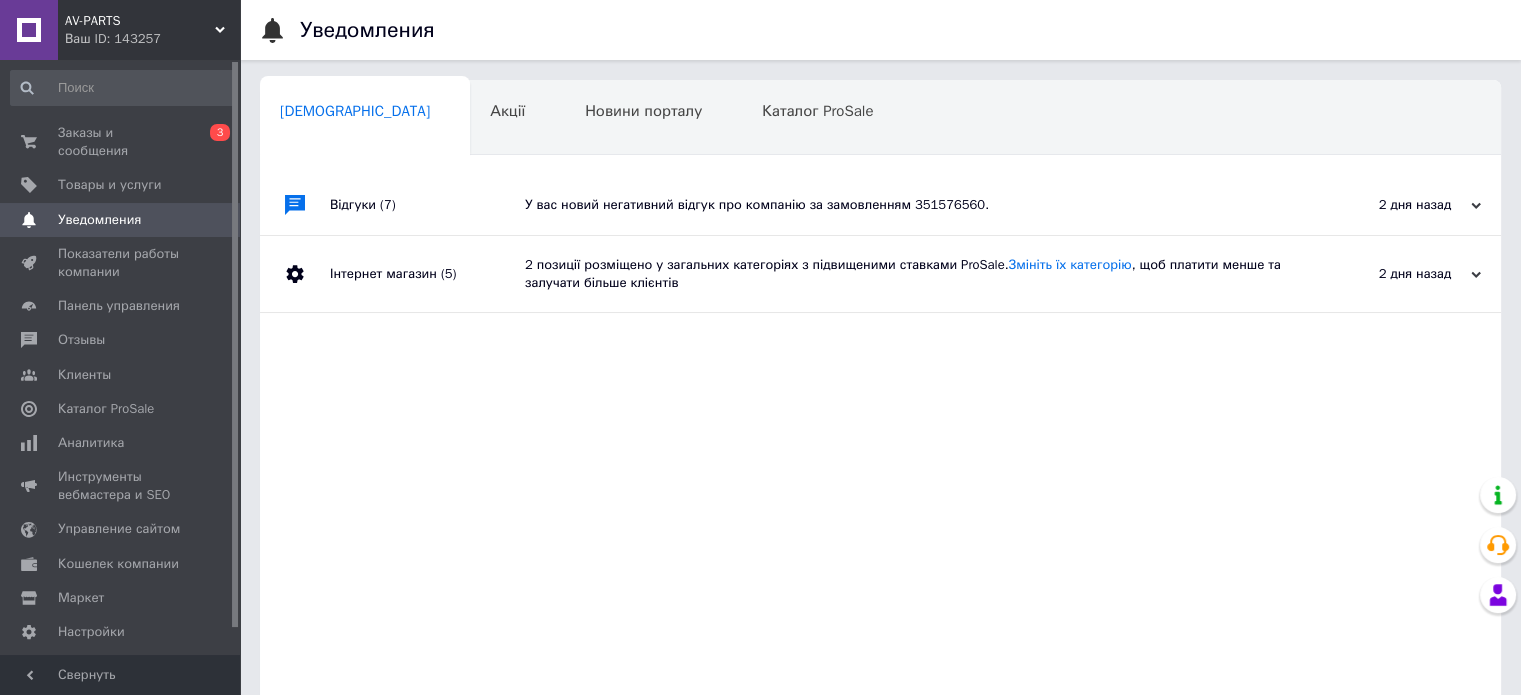 click on "У вас новий негативний відгук про компанію  за замовленням 351576560." at bounding box center [903, 205] 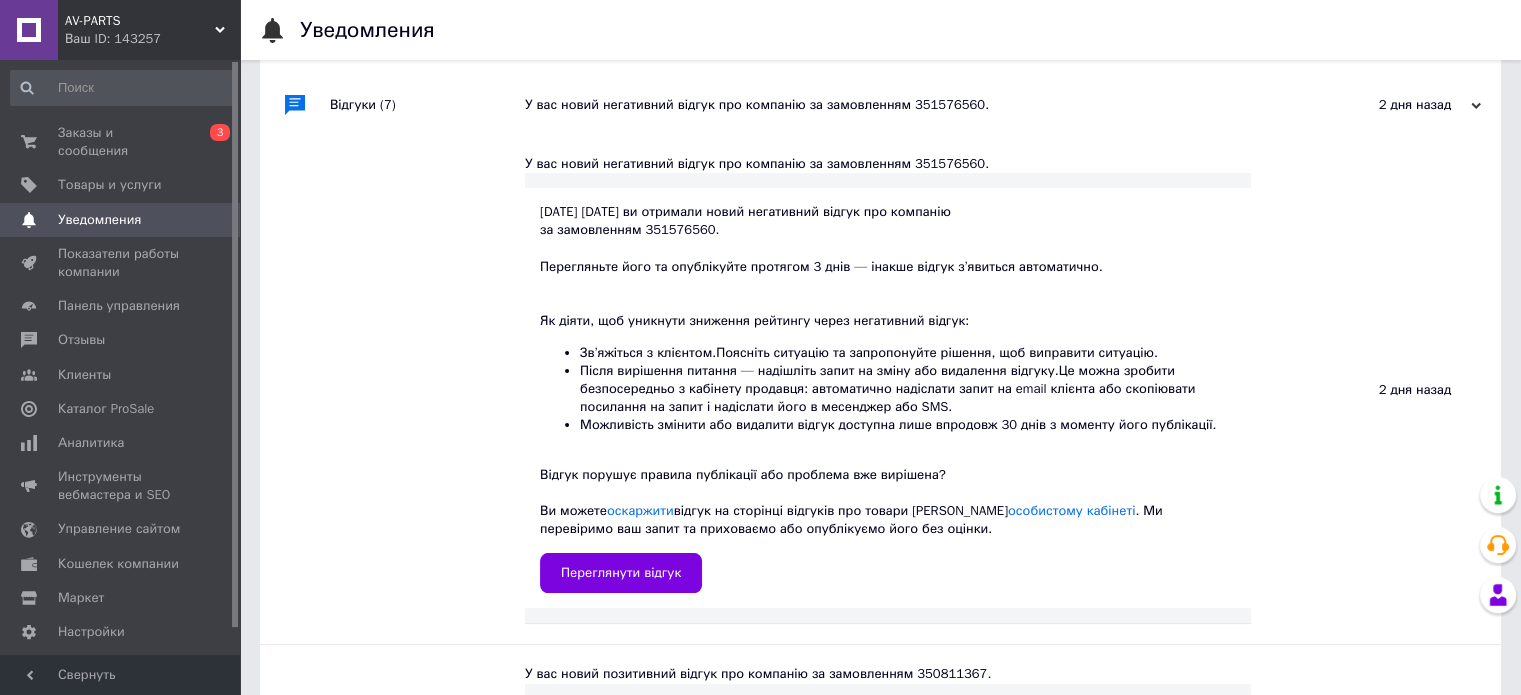 scroll, scrollTop: 200, scrollLeft: 0, axis: vertical 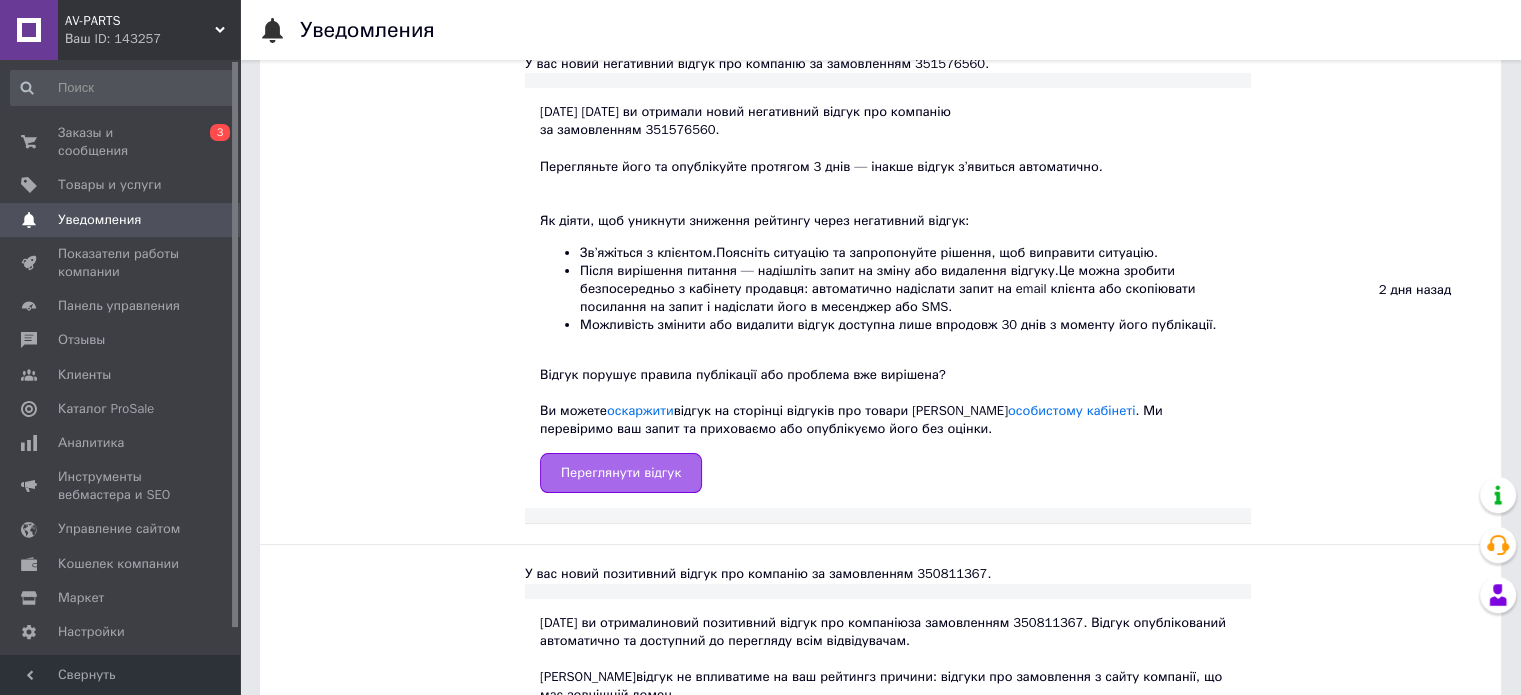 click on "Переглянути відгук" at bounding box center [621, 473] 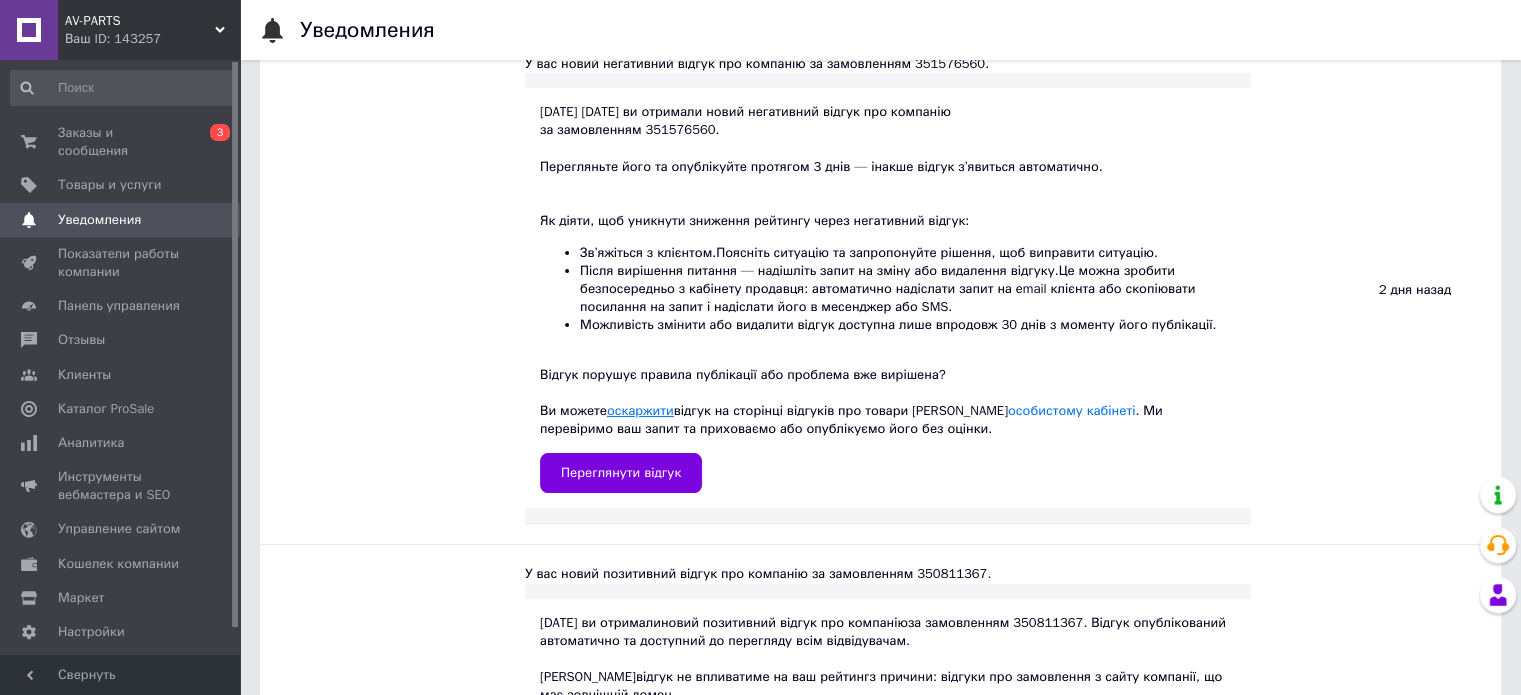 click on "оскаржити" at bounding box center [640, 410] 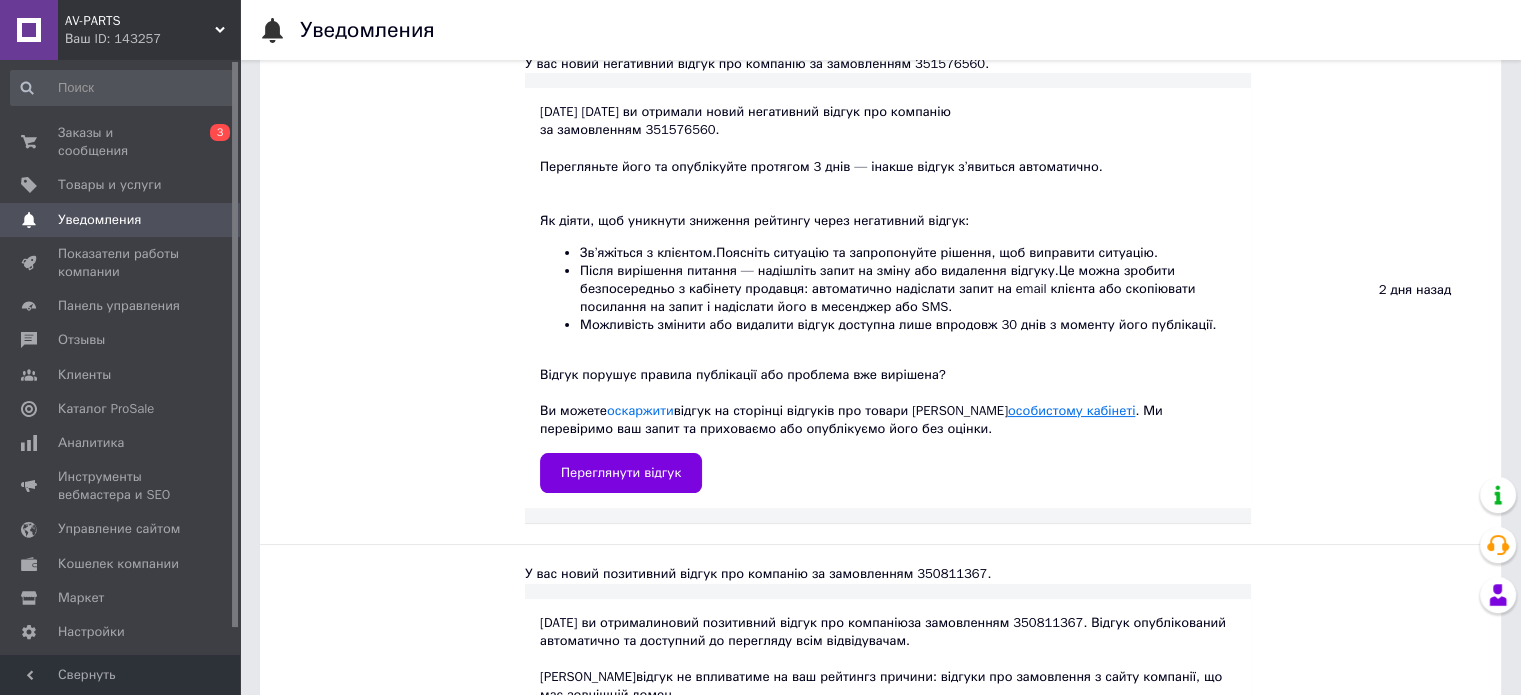 click on "особистому кабінеті" at bounding box center [1071, 410] 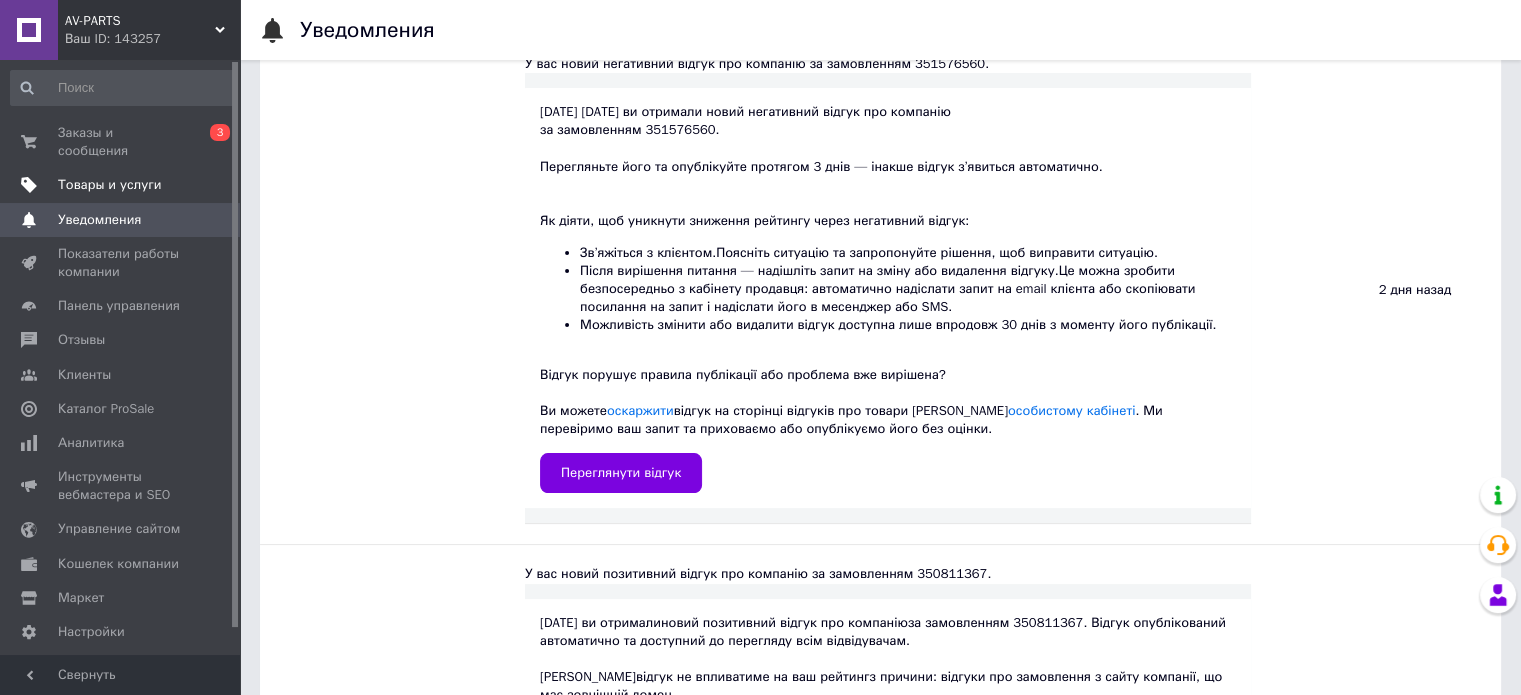 click on "Товары и услуги" at bounding box center [110, 185] 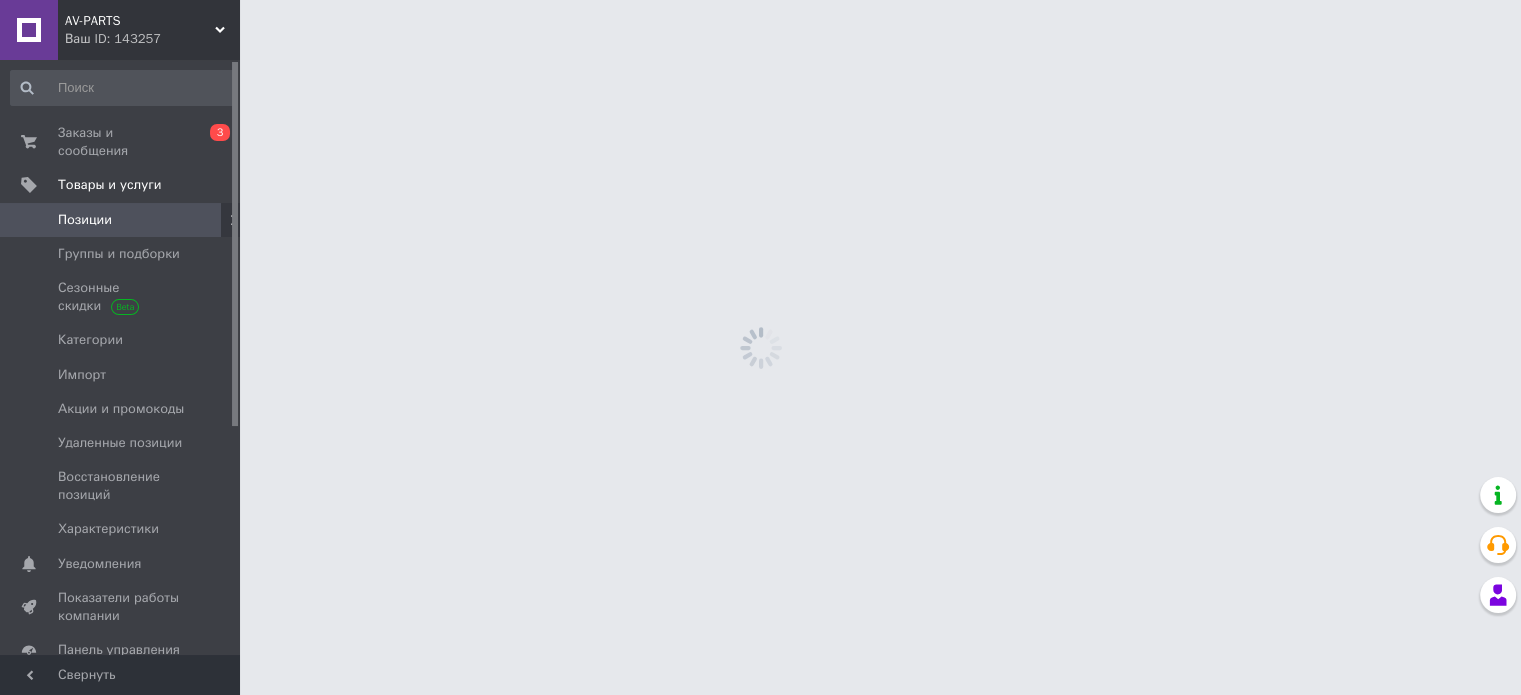 scroll, scrollTop: 0, scrollLeft: 0, axis: both 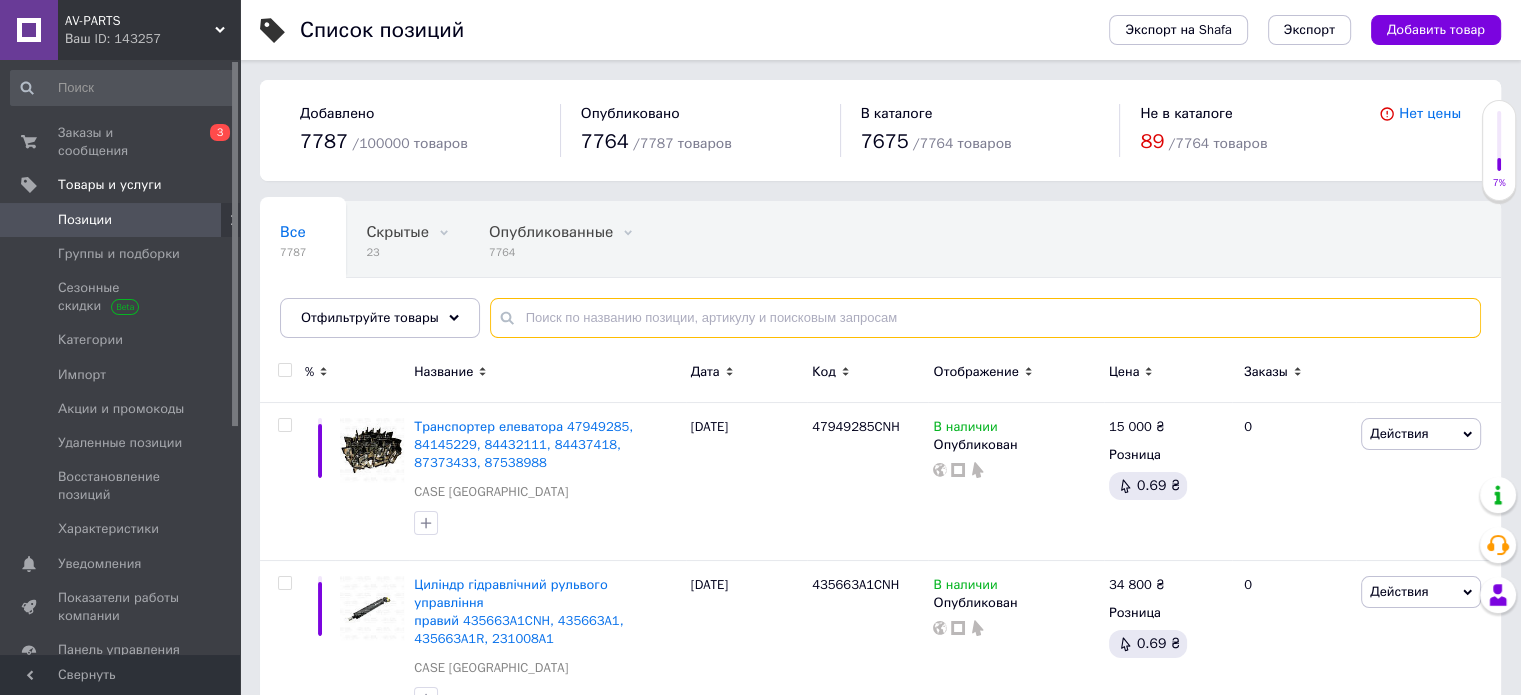click at bounding box center [985, 318] 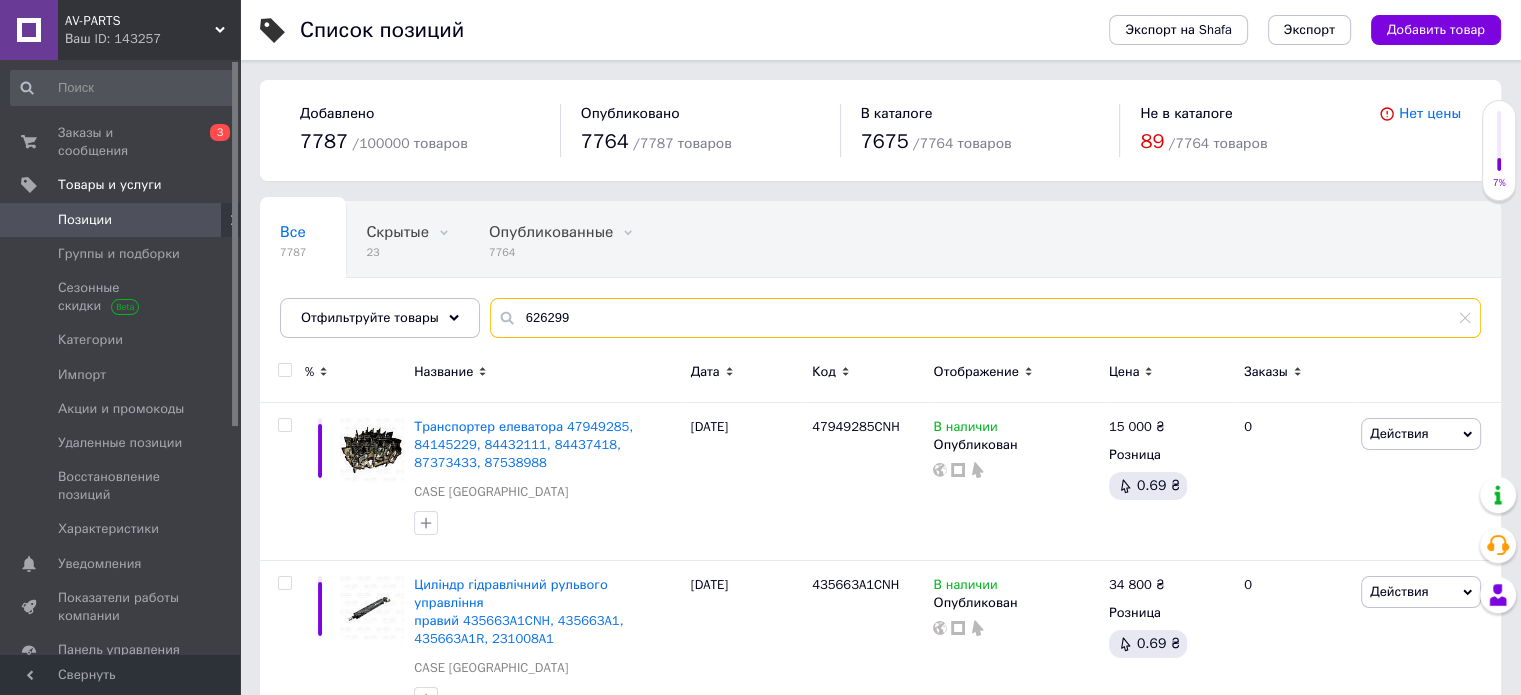 type on "626299" 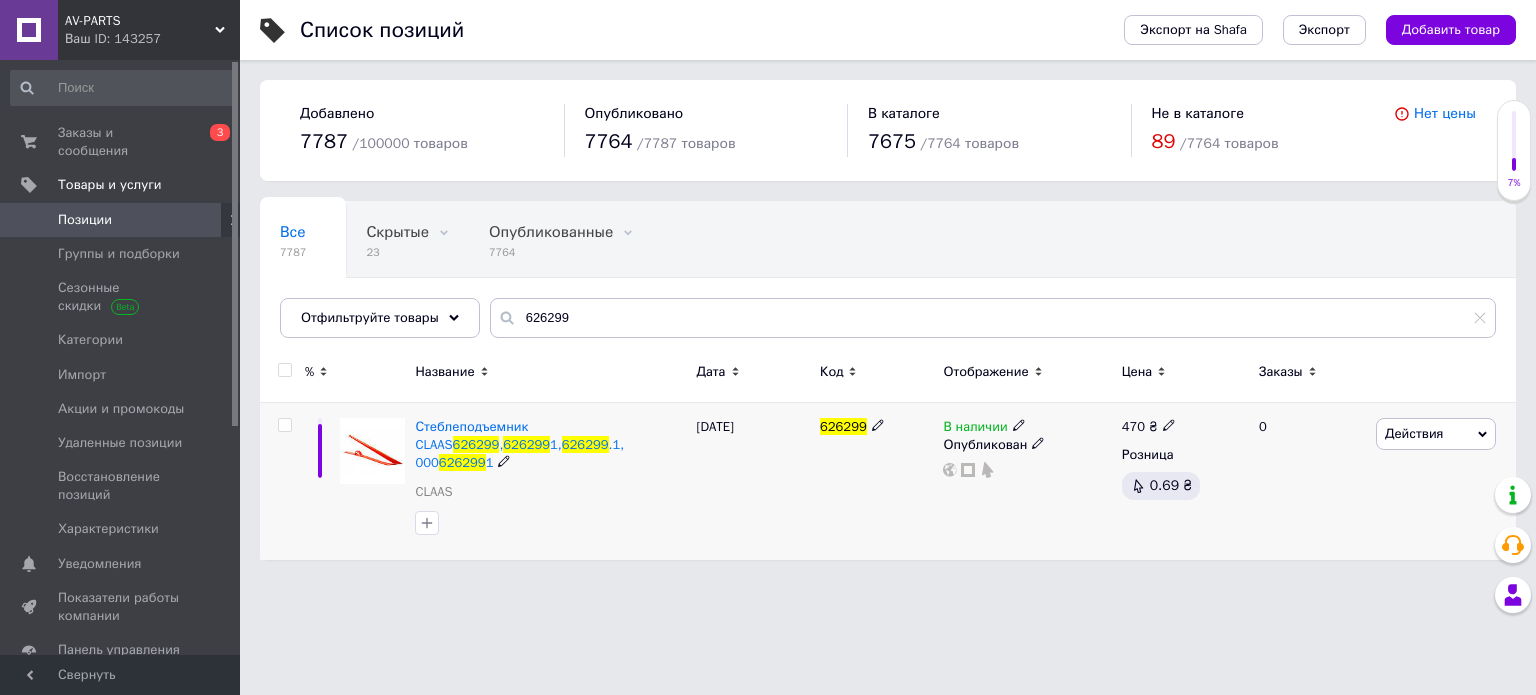 click on "470" at bounding box center (1133, 426) 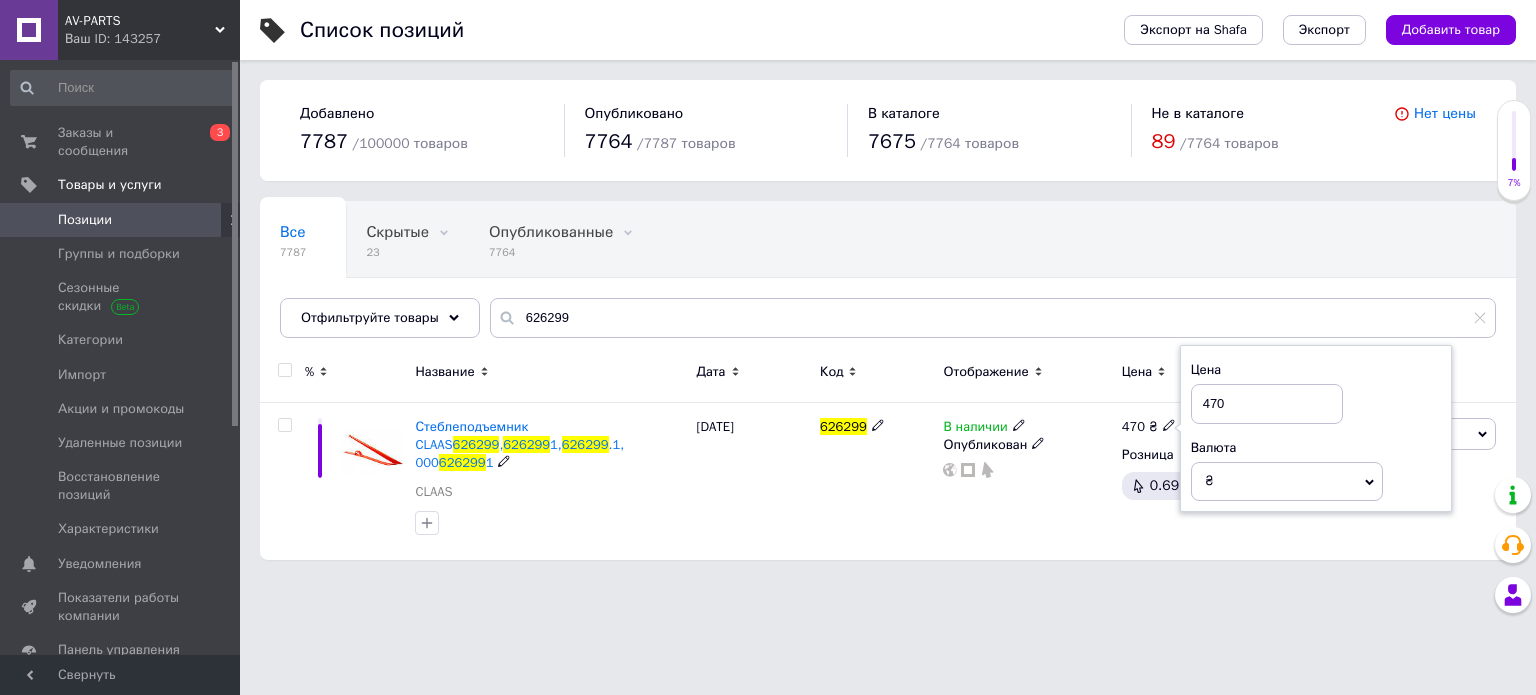 drag, startPoint x: 1243, startPoint y: 401, endPoint x: 1068, endPoint y: 389, distance: 175.41095 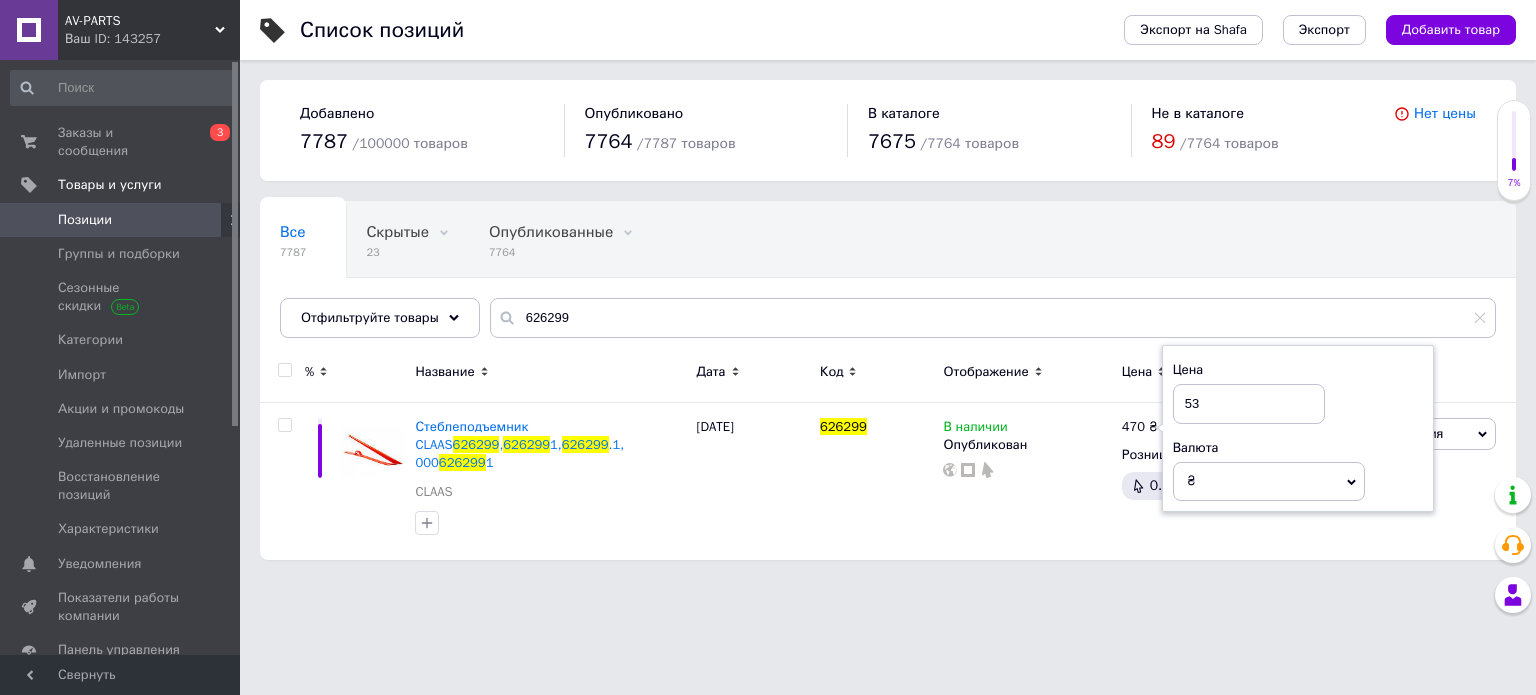 type on "53" 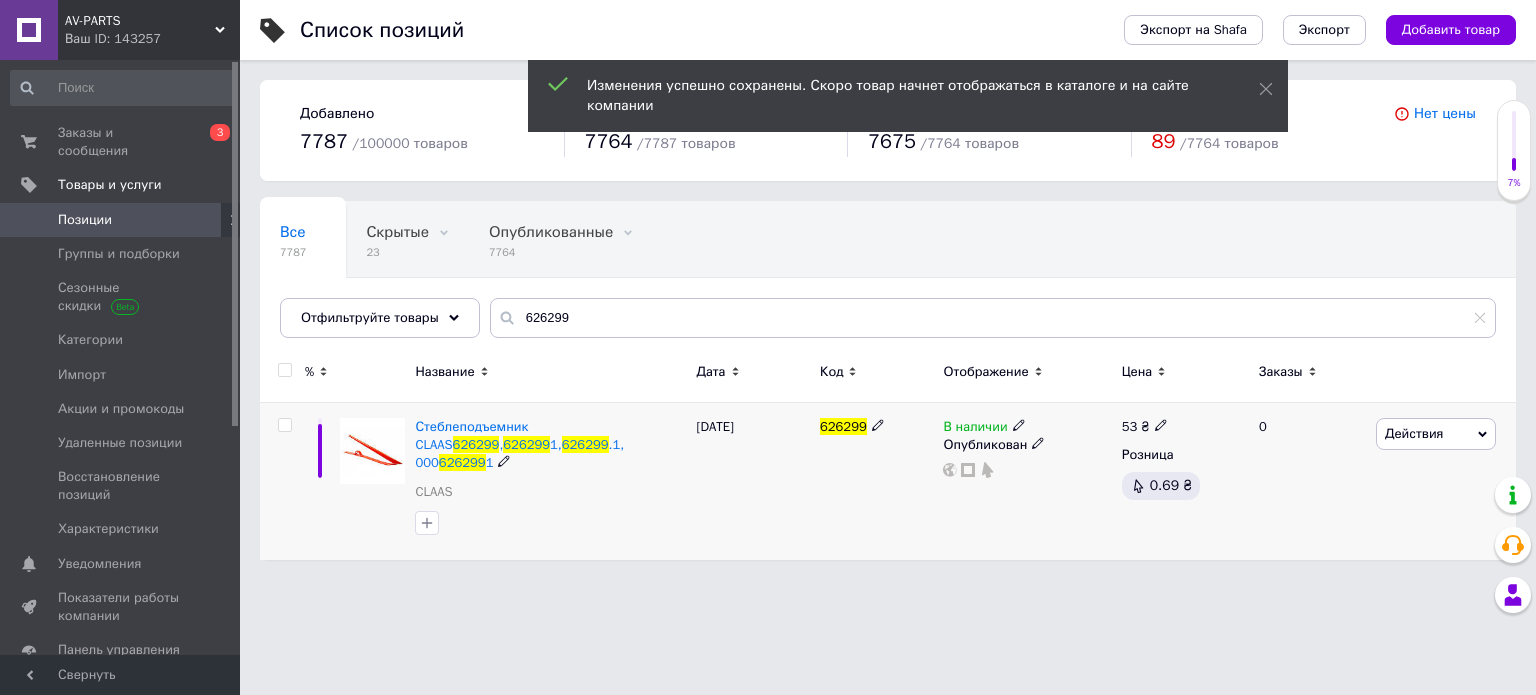 click on "53" at bounding box center [1130, 426] 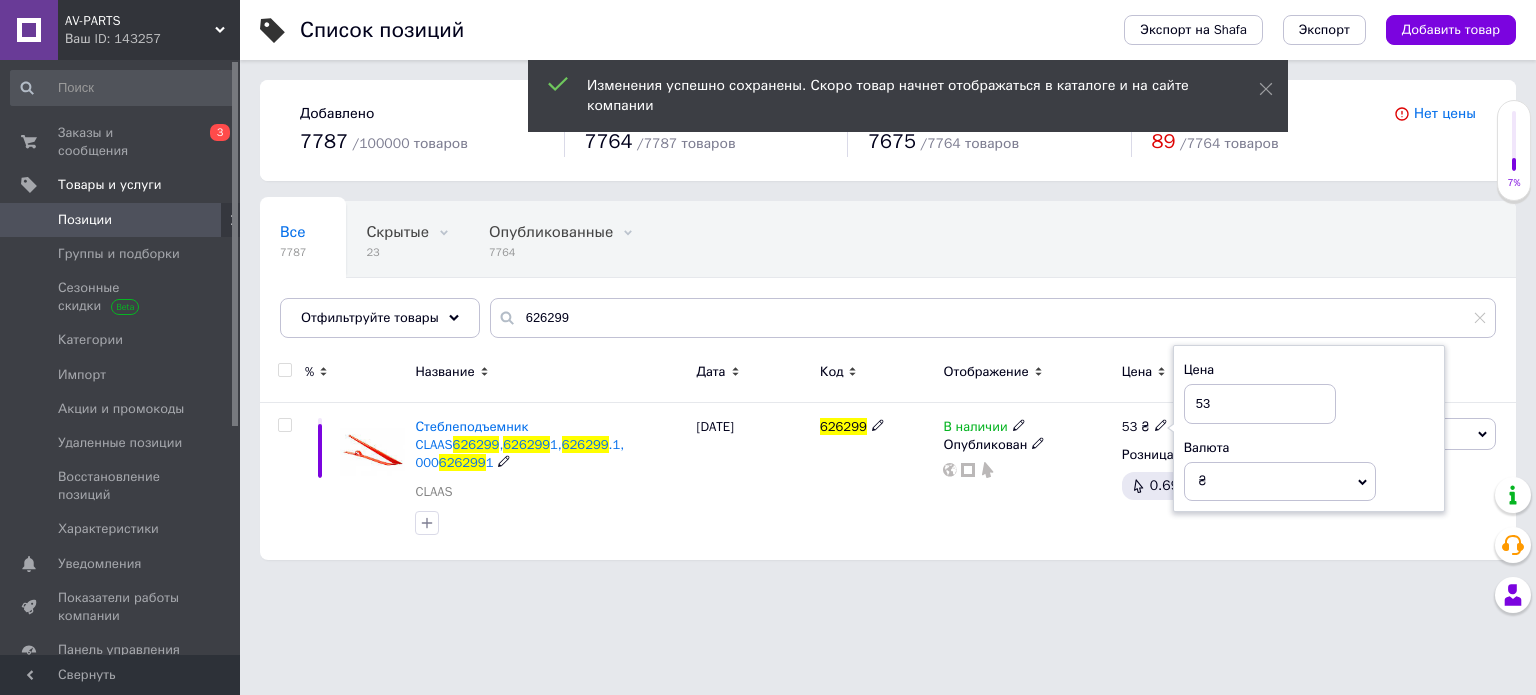 drag, startPoint x: 1217, startPoint y: 407, endPoint x: 1081, endPoint y: 398, distance: 136.29747 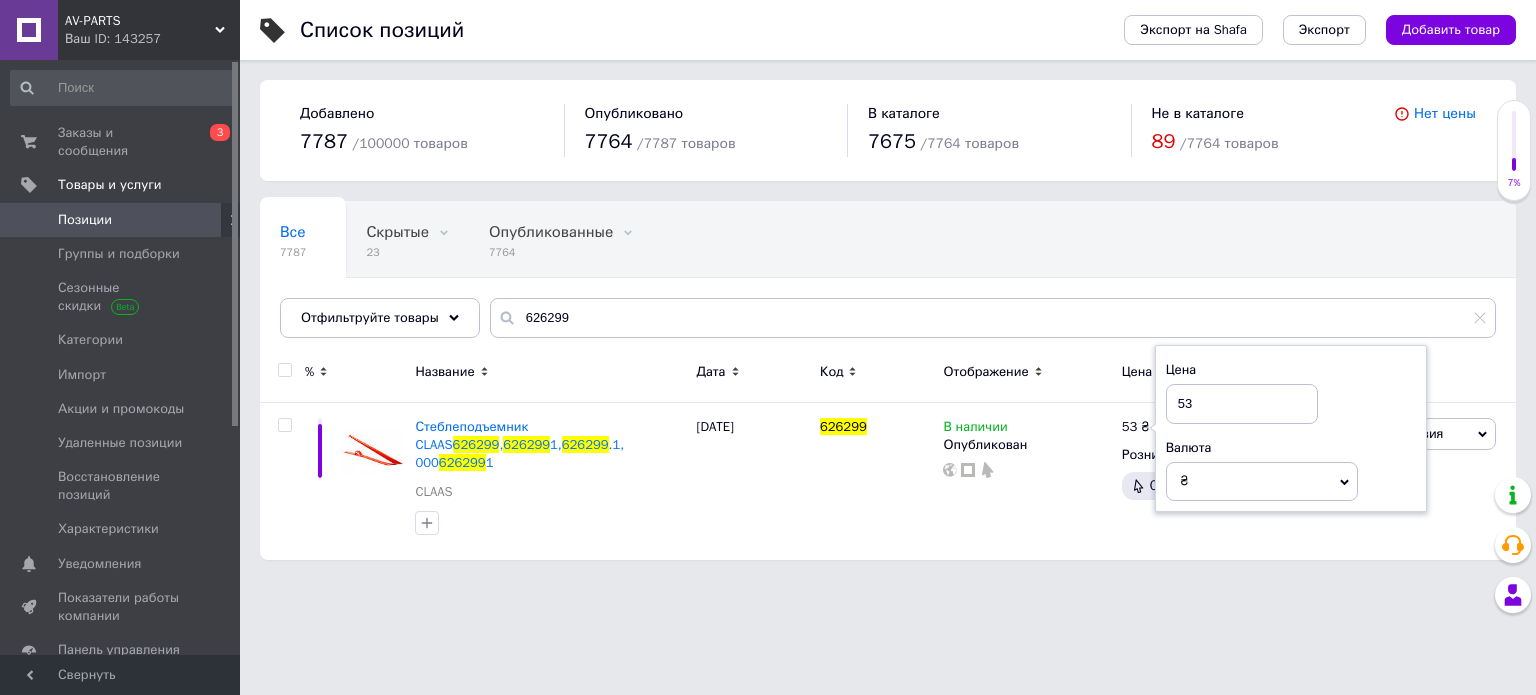 type on "530" 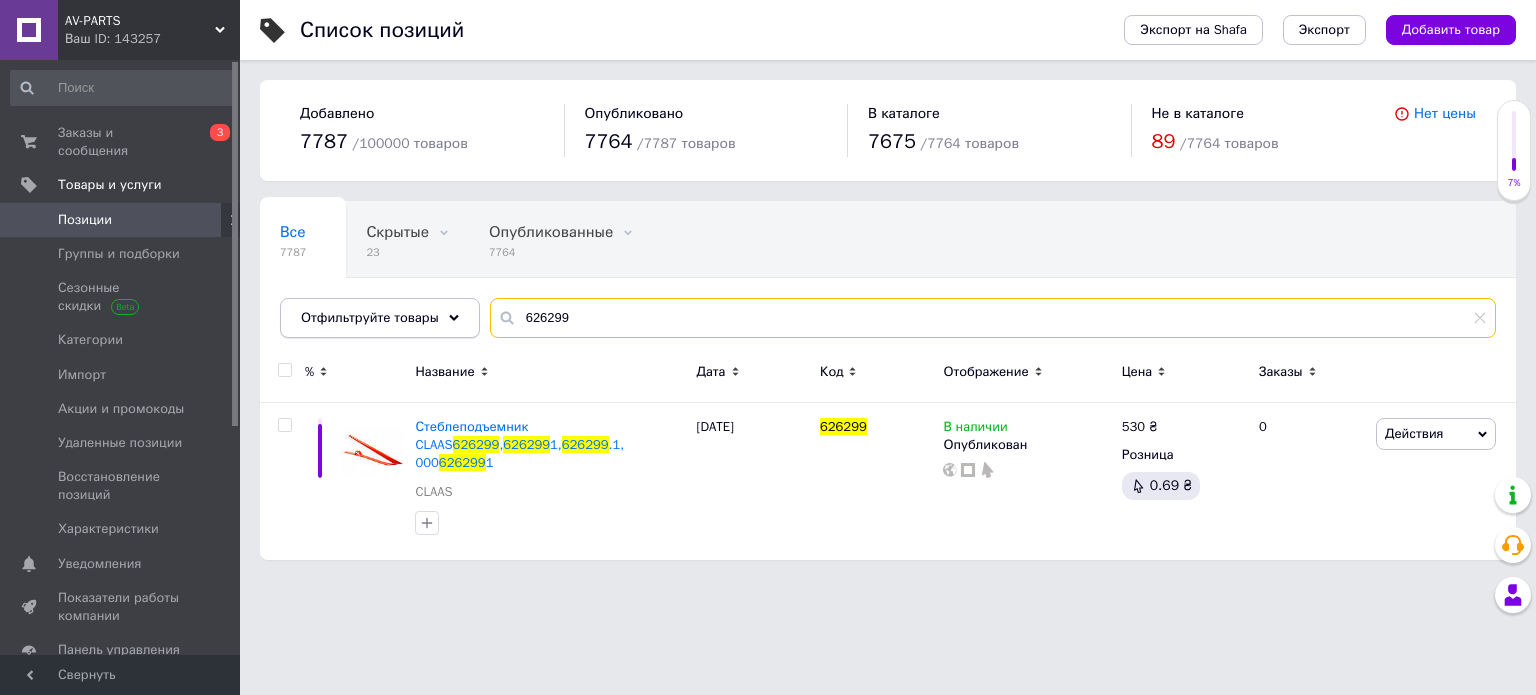 drag, startPoint x: 592, startPoint y: 305, endPoint x: 440, endPoint y: 307, distance: 152.01315 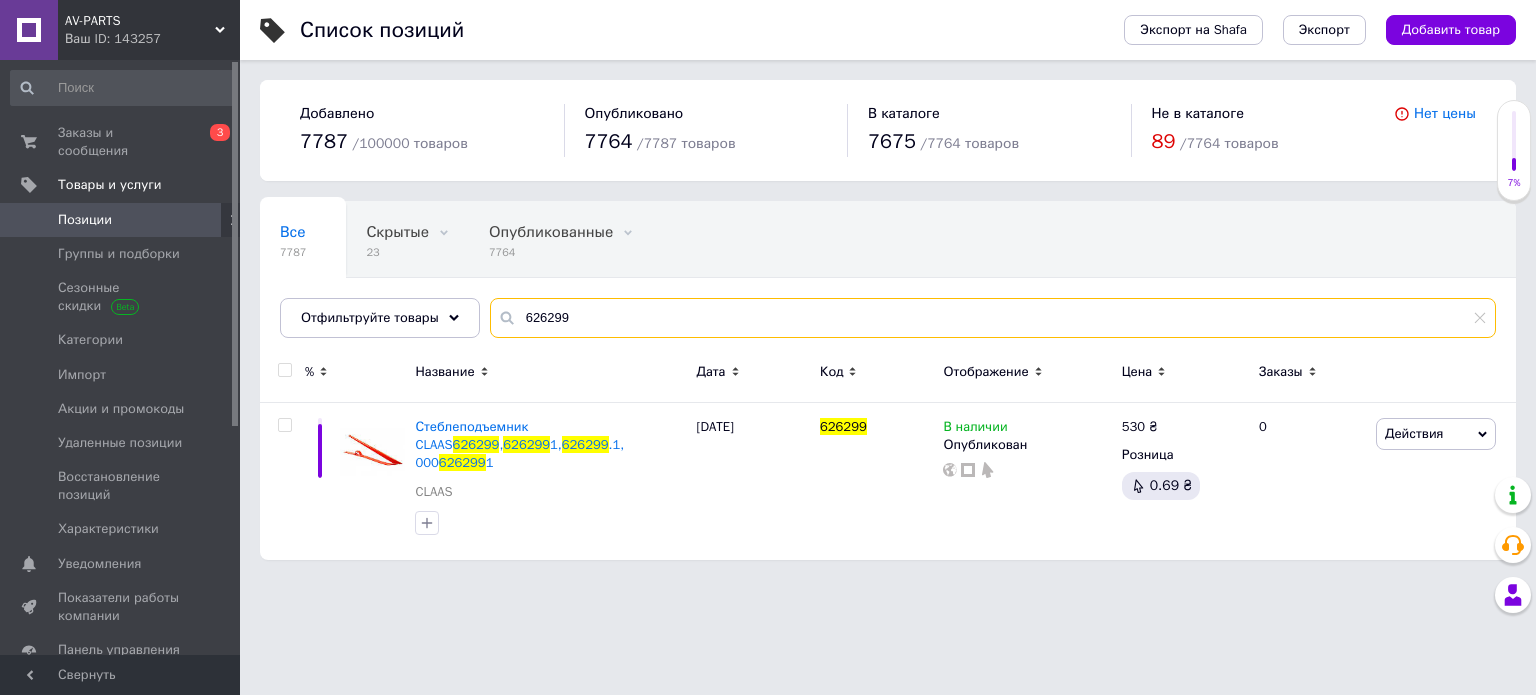 click on "626299" at bounding box center [993, 318] 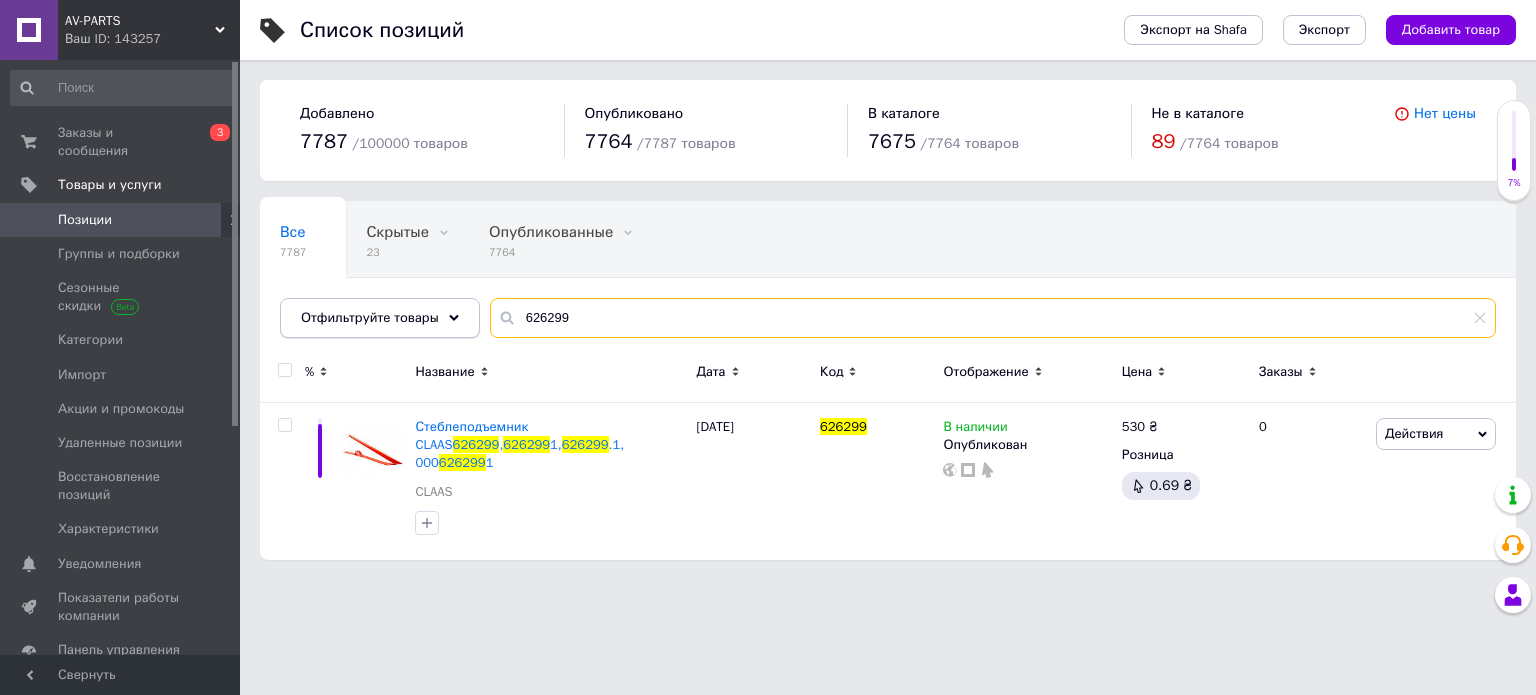 drag, startPoint x: 603, startPoint y: 322, endPoint x: 389, endPoint y: 320, distance: 214.00934 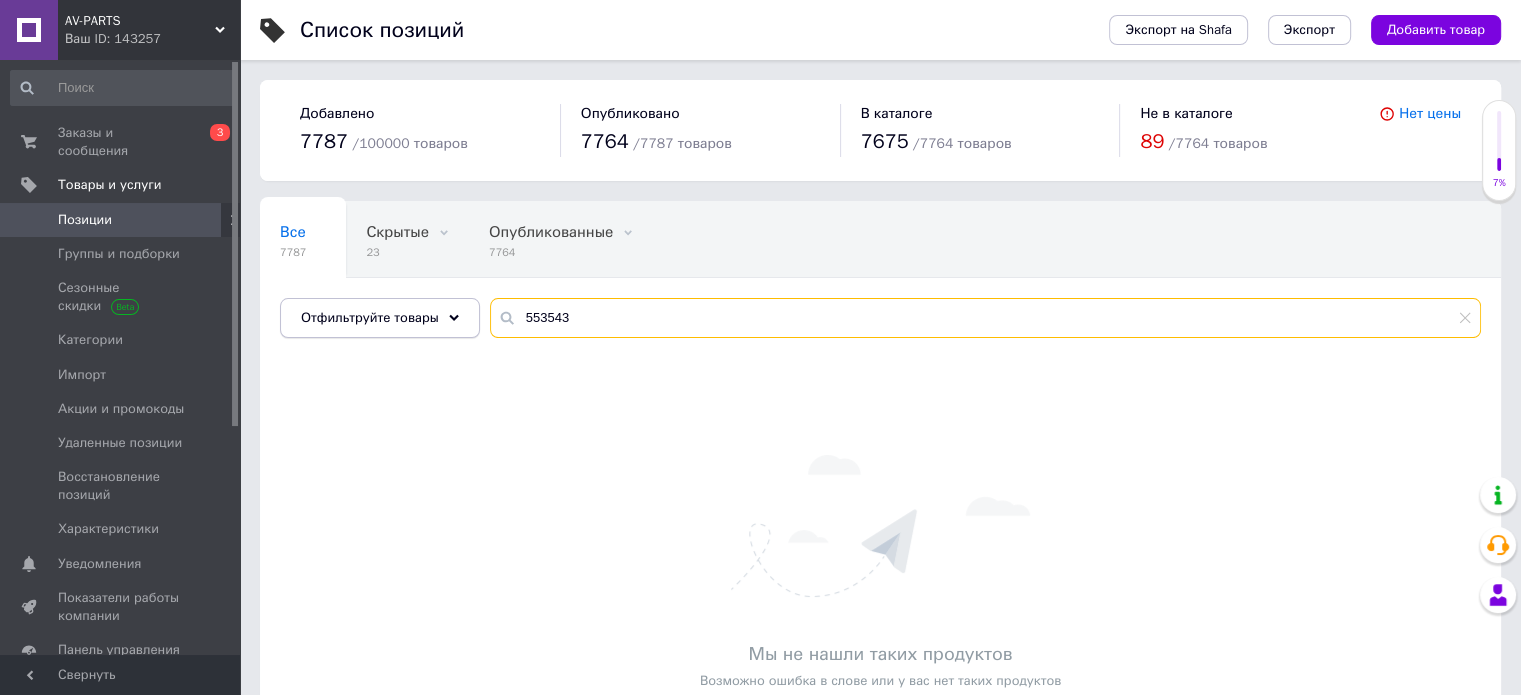 type on "553543" 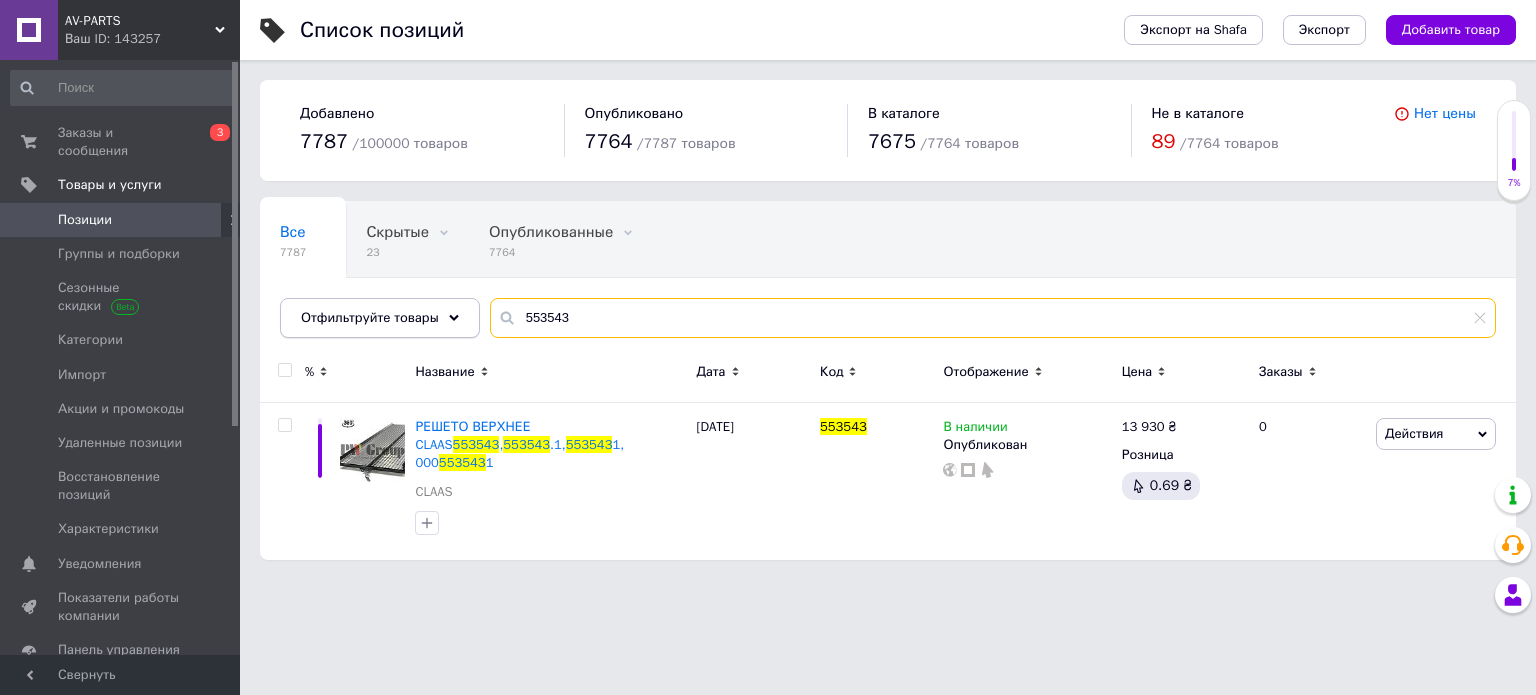 drag, startPoint x: 624, startPoint y: 314, endPoint x: 360, endPoint y: 302, distance: 264.27258 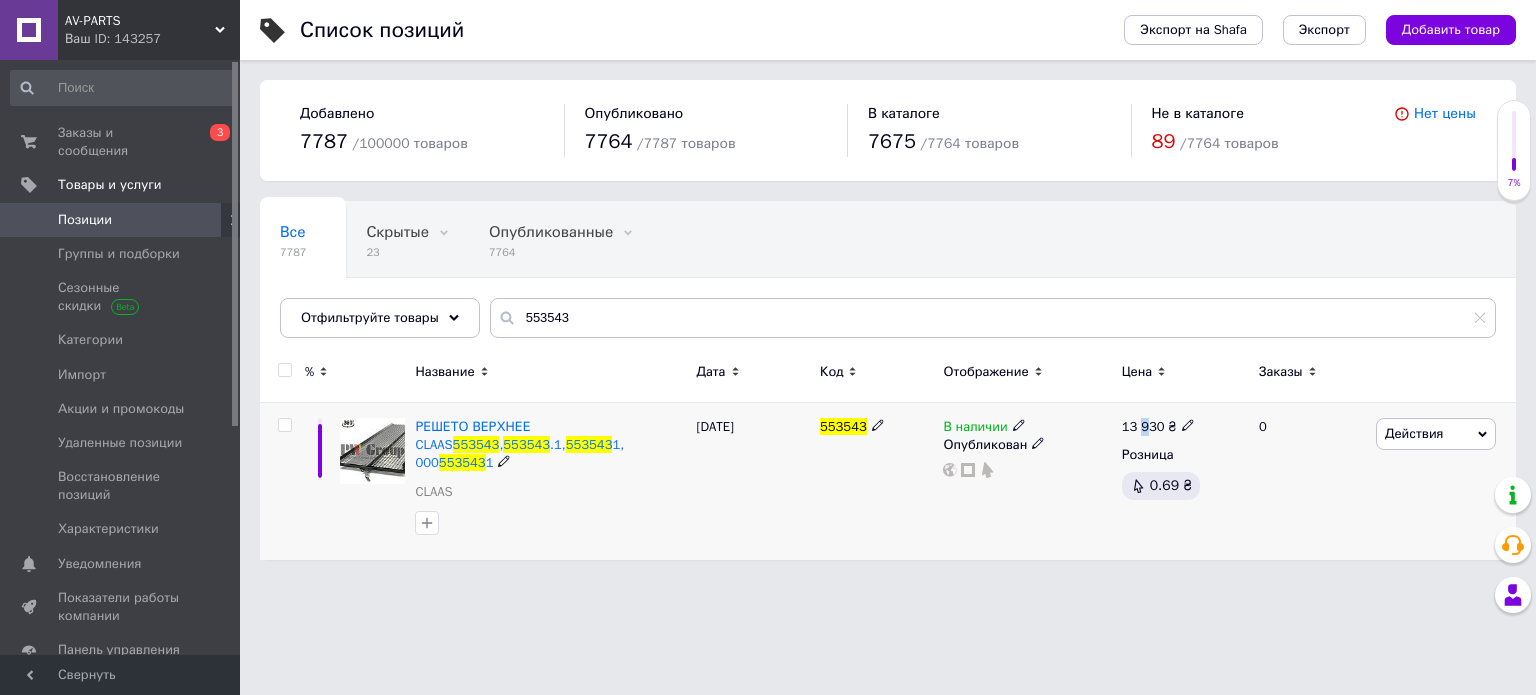 click on "13 930" at bounding box center (1143, 426) 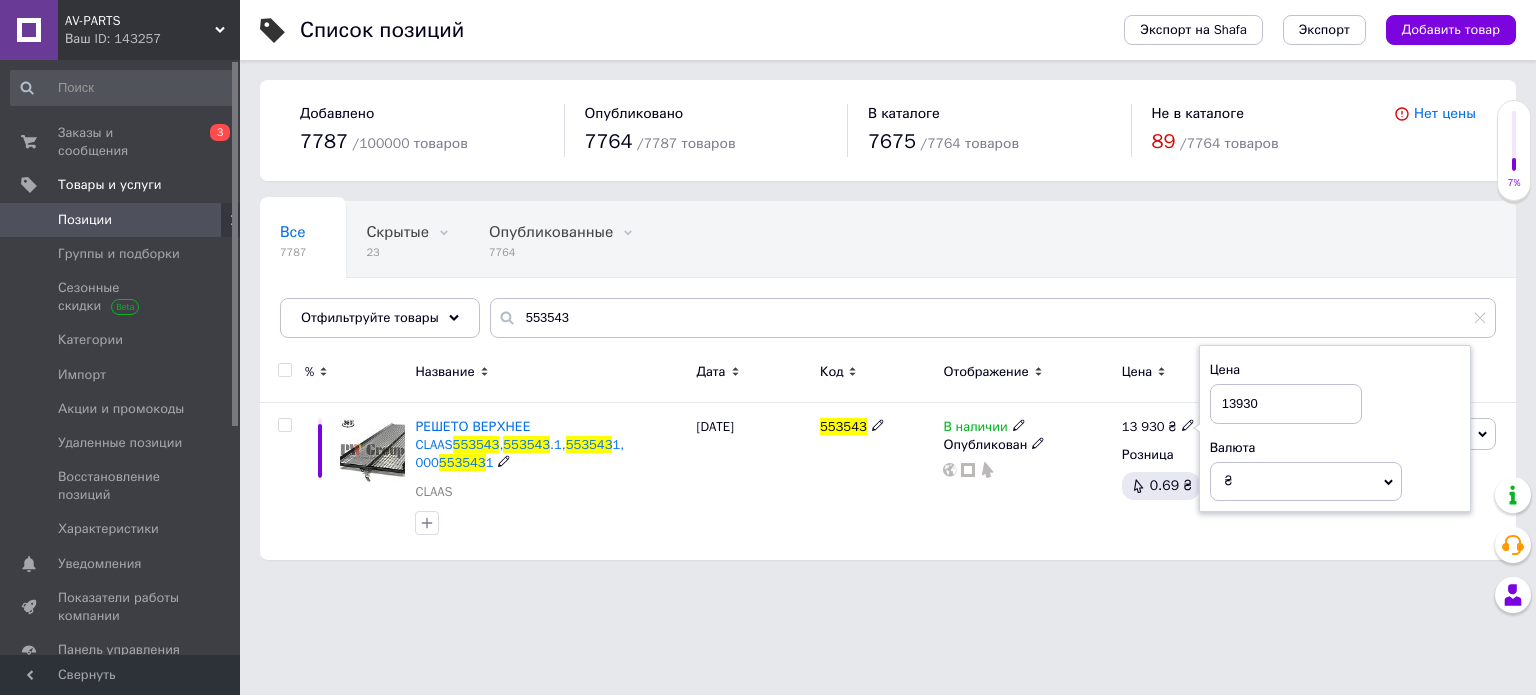 drag, startPoint x: 1271, startPoint y: 403, endPoint x: 1092, endPoint y: 392, distance: 179.33768 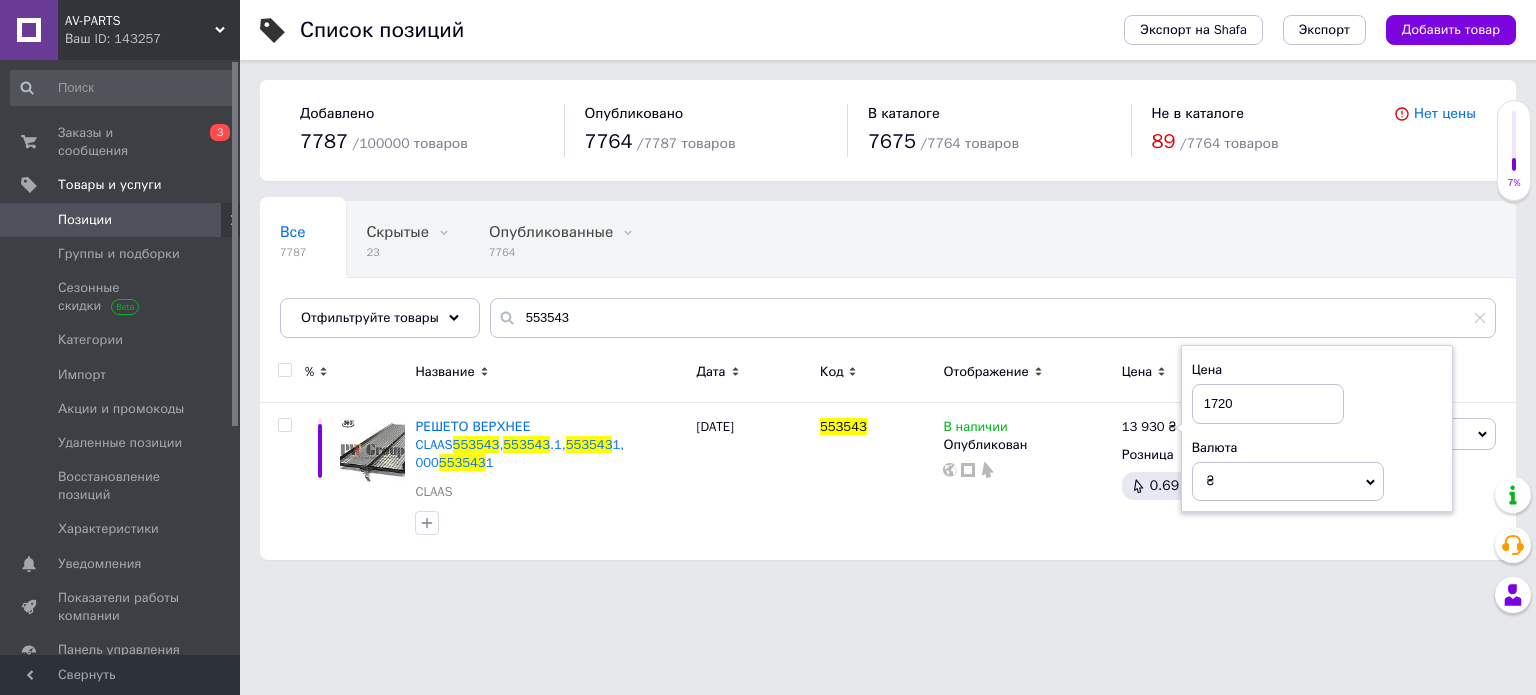 type on "17200" 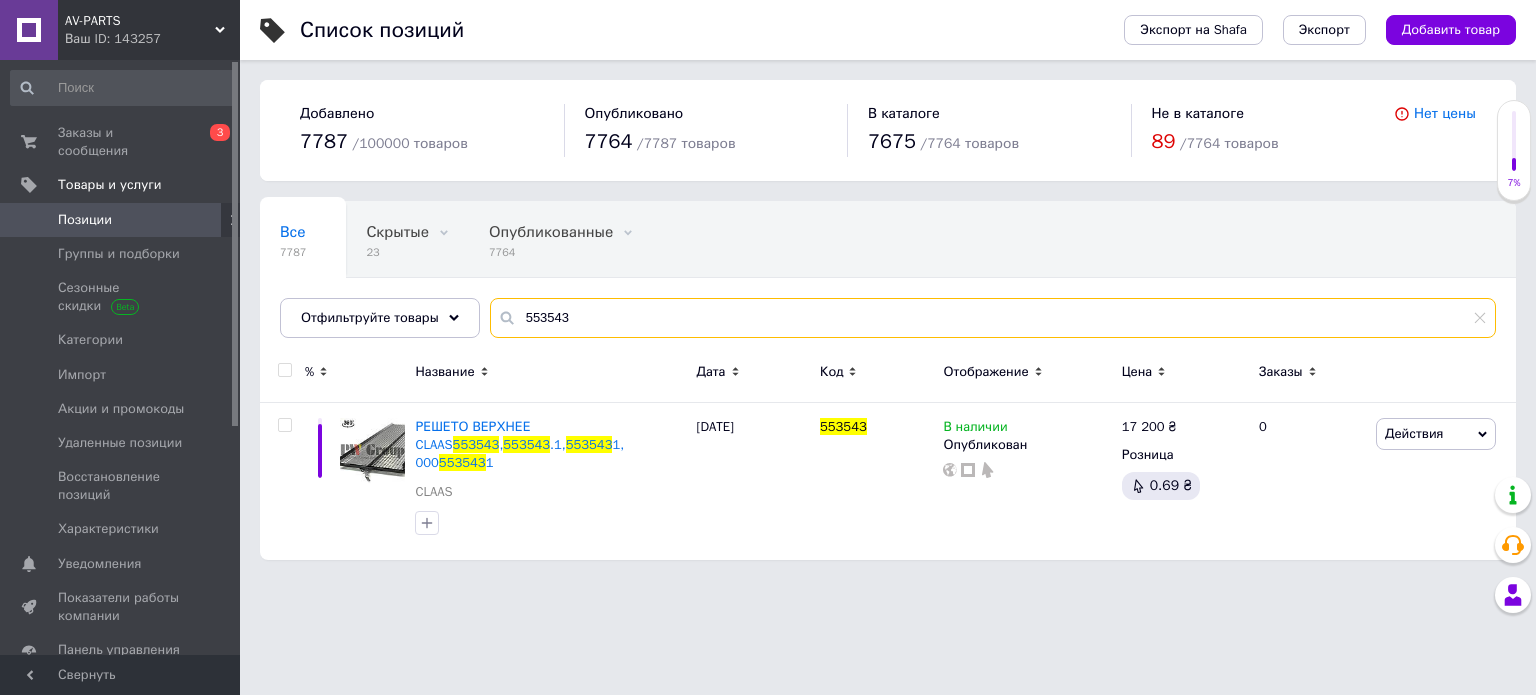 drag, startPoint x: 619, startPoint y: 319, endPoint x: 256, endPoint y: 300, distance: 363.49692 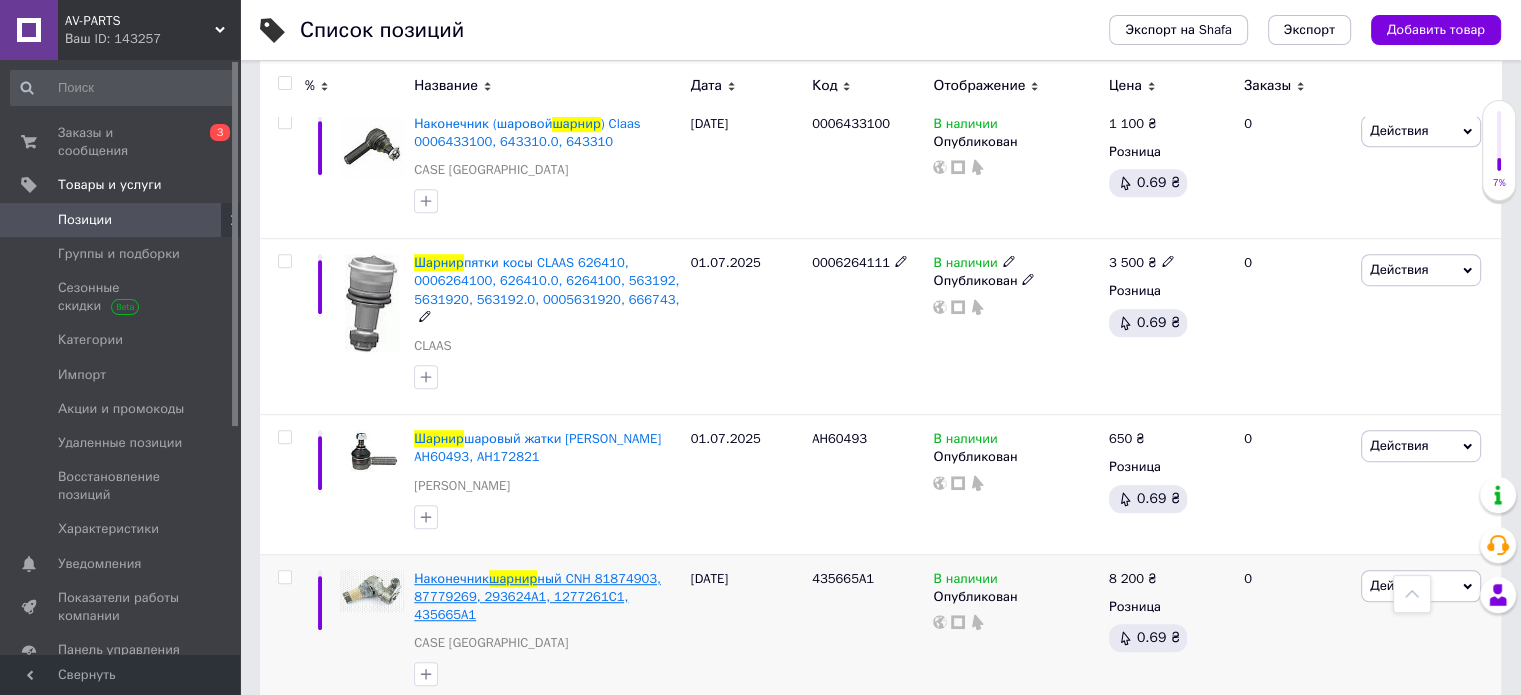 scroll, scrollTop: 1059, scrollLeft: 0, axis: vertical 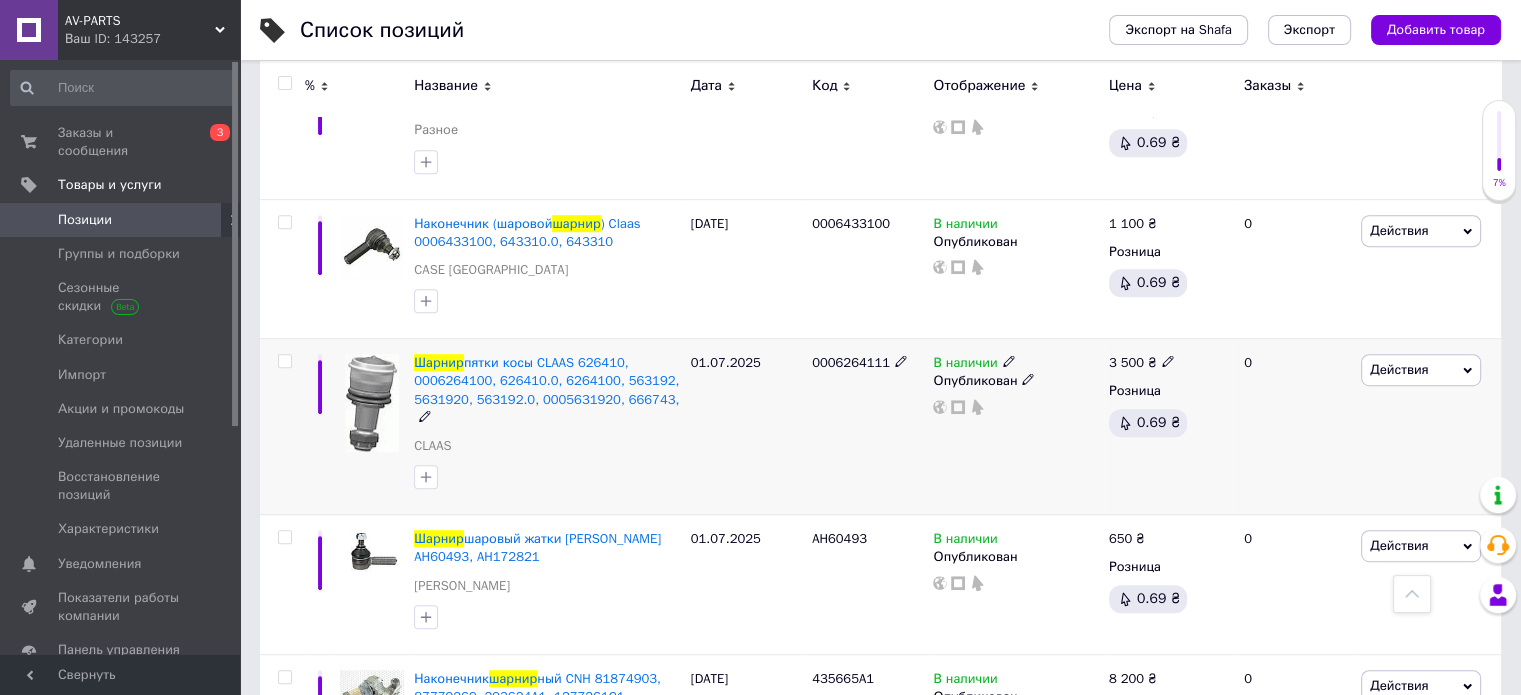 type on "шарнир" 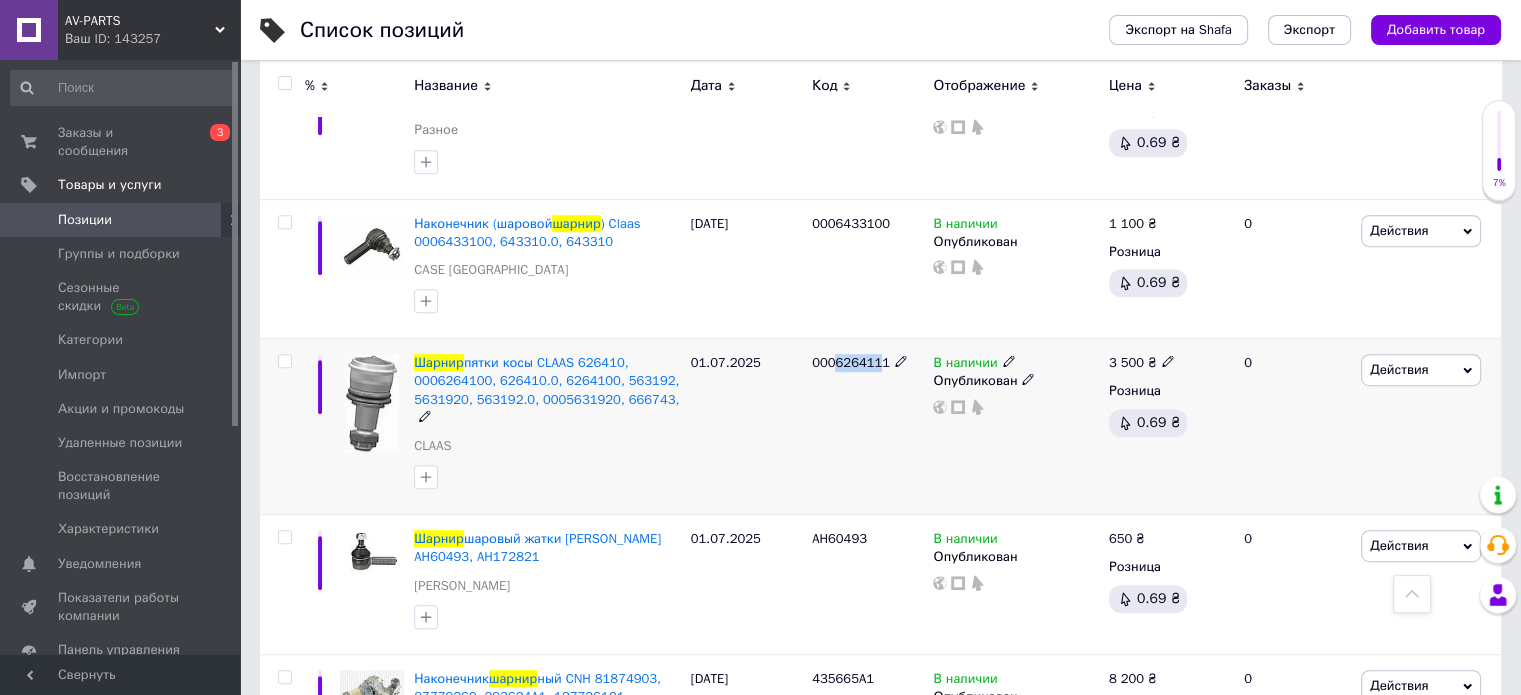 drag, startPoint x: 832, startPoint y: 348, endPoint x: 877, endPoint y: 346, distance: 45.044422 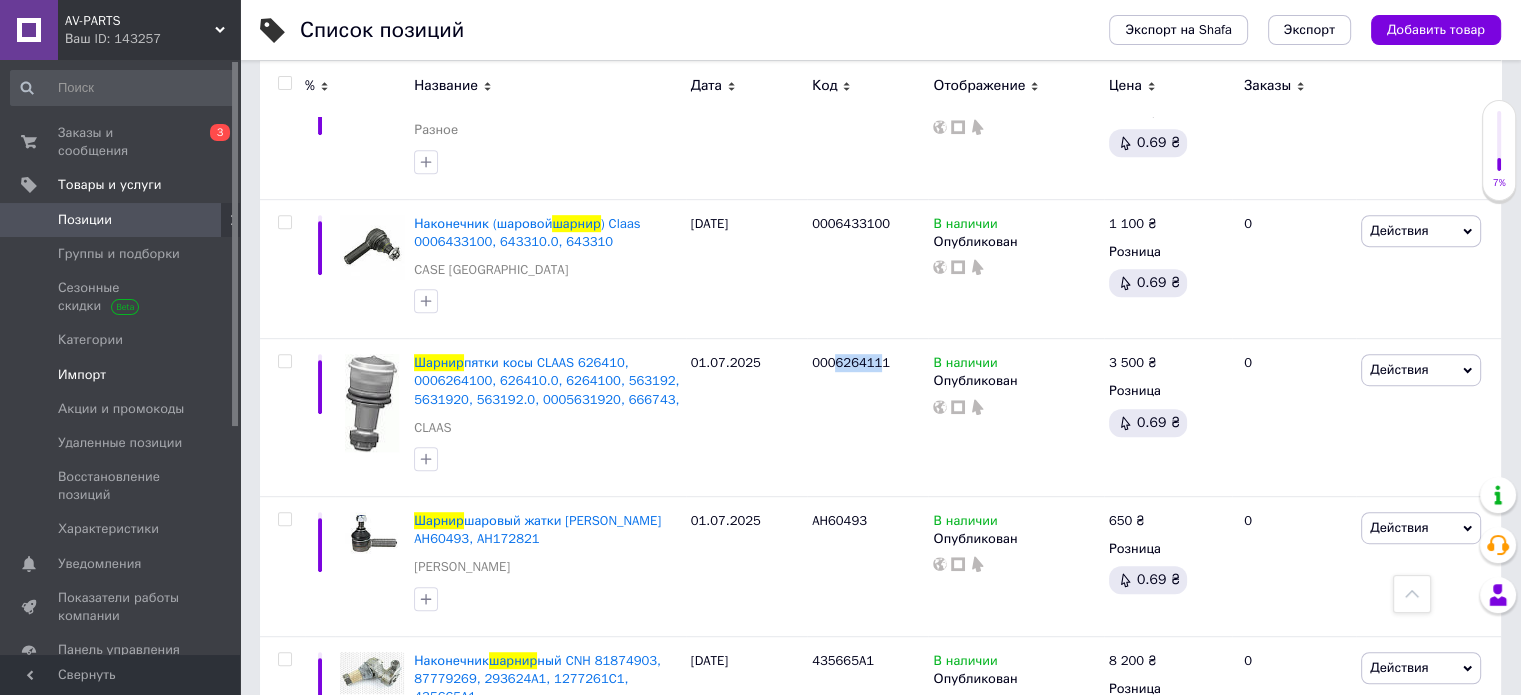 click on "Импорт" at bounding box center (82, 375) 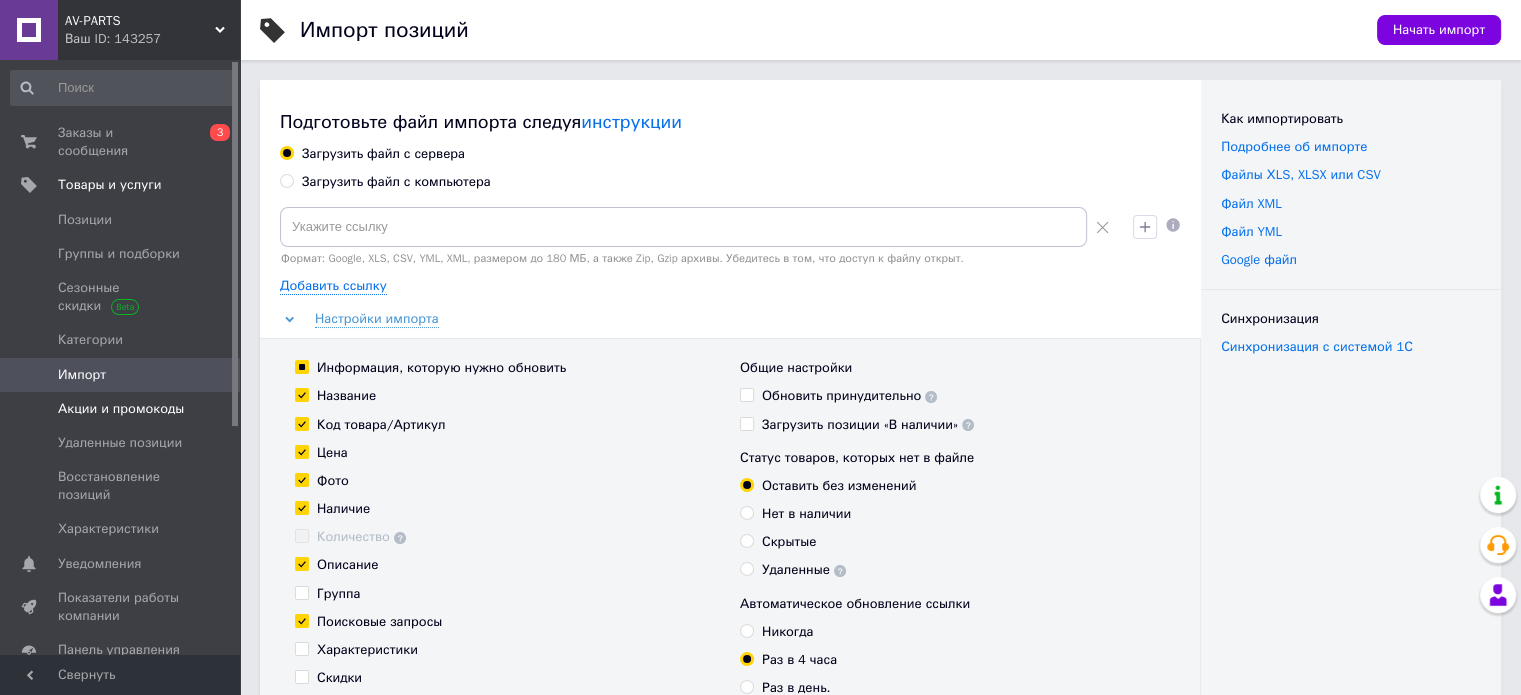 click on "Акции и промокоды" at bounding box center [123, 409] 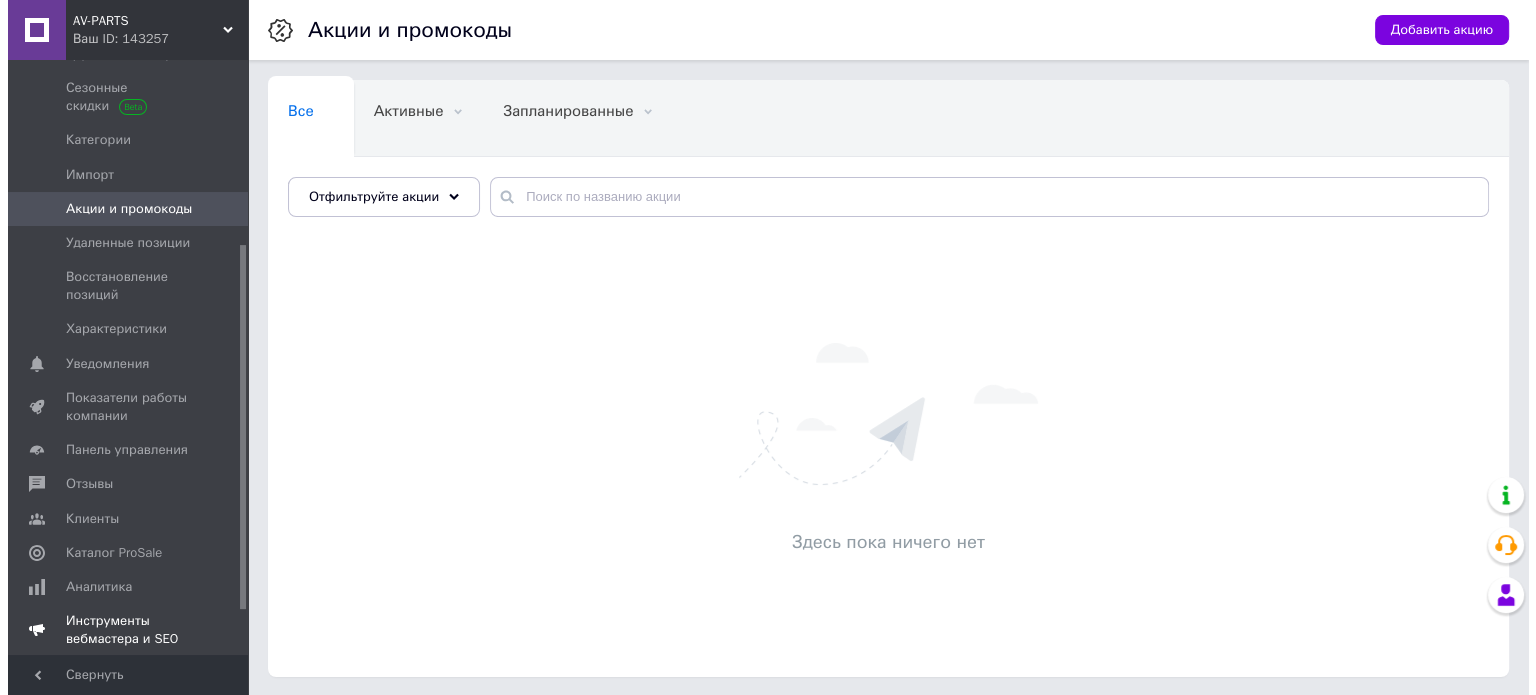 scroll, scrollTop: 300, scrollLeft: 0, axis: vertical 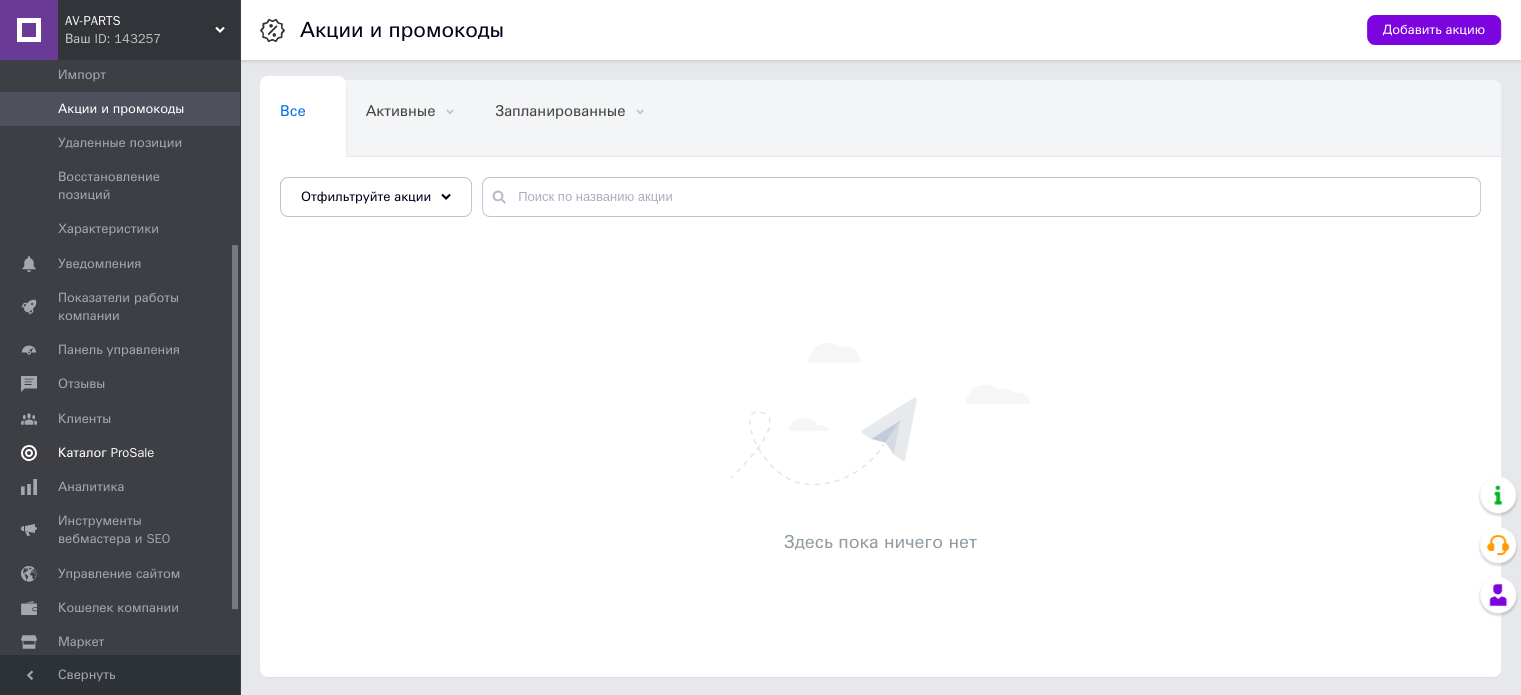 click on "Каталог ProSale" at bounding box center (106, 453) 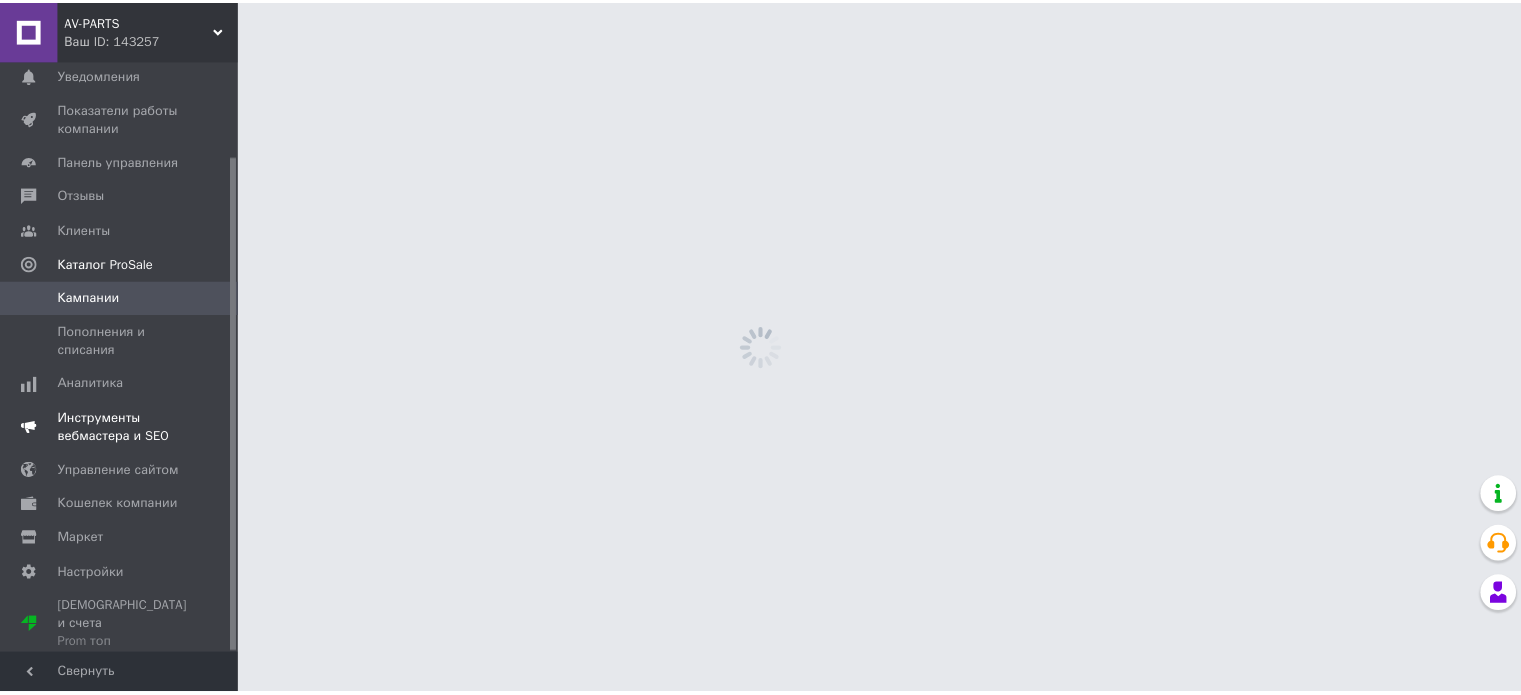 scroll, scrollTop: 114, scrollLeft: 0, axis: vertical 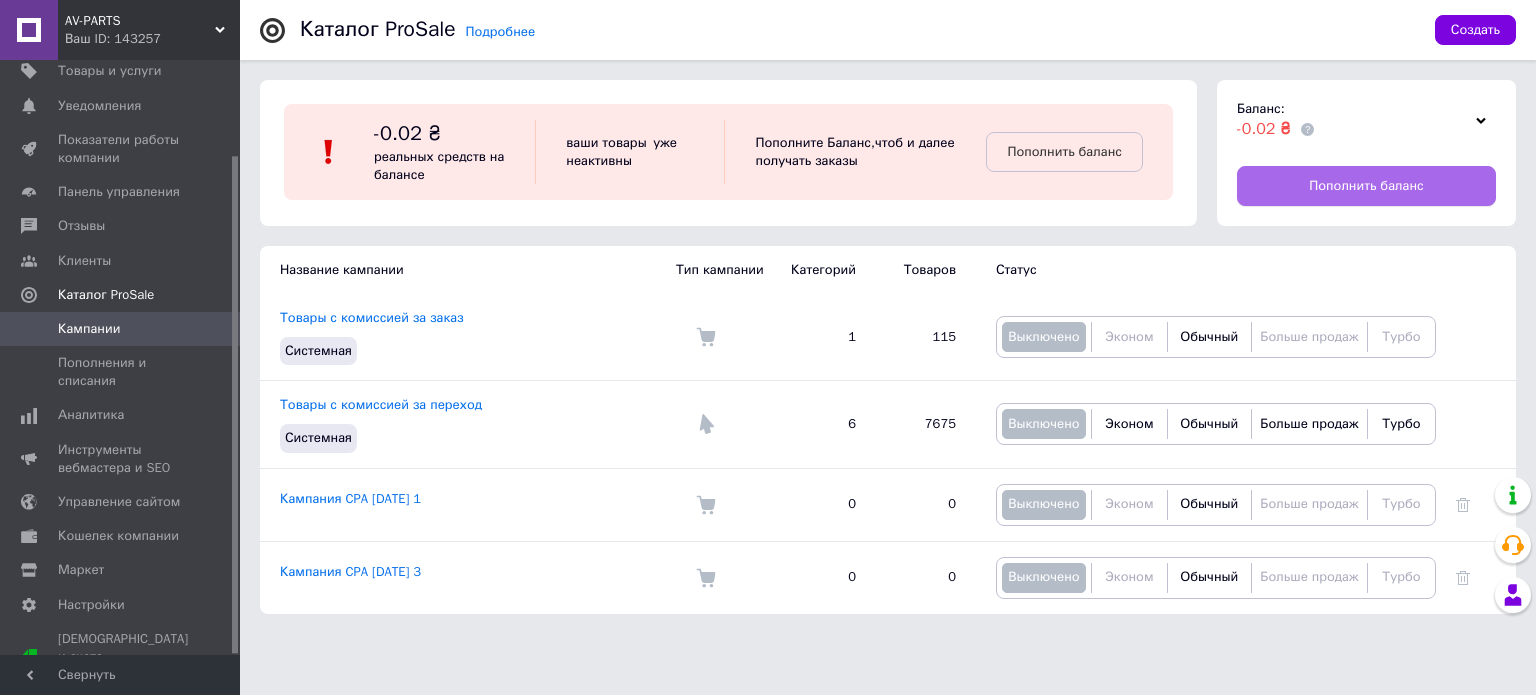 click on "Пополнить баланс" at bounding box center (1366, 186) 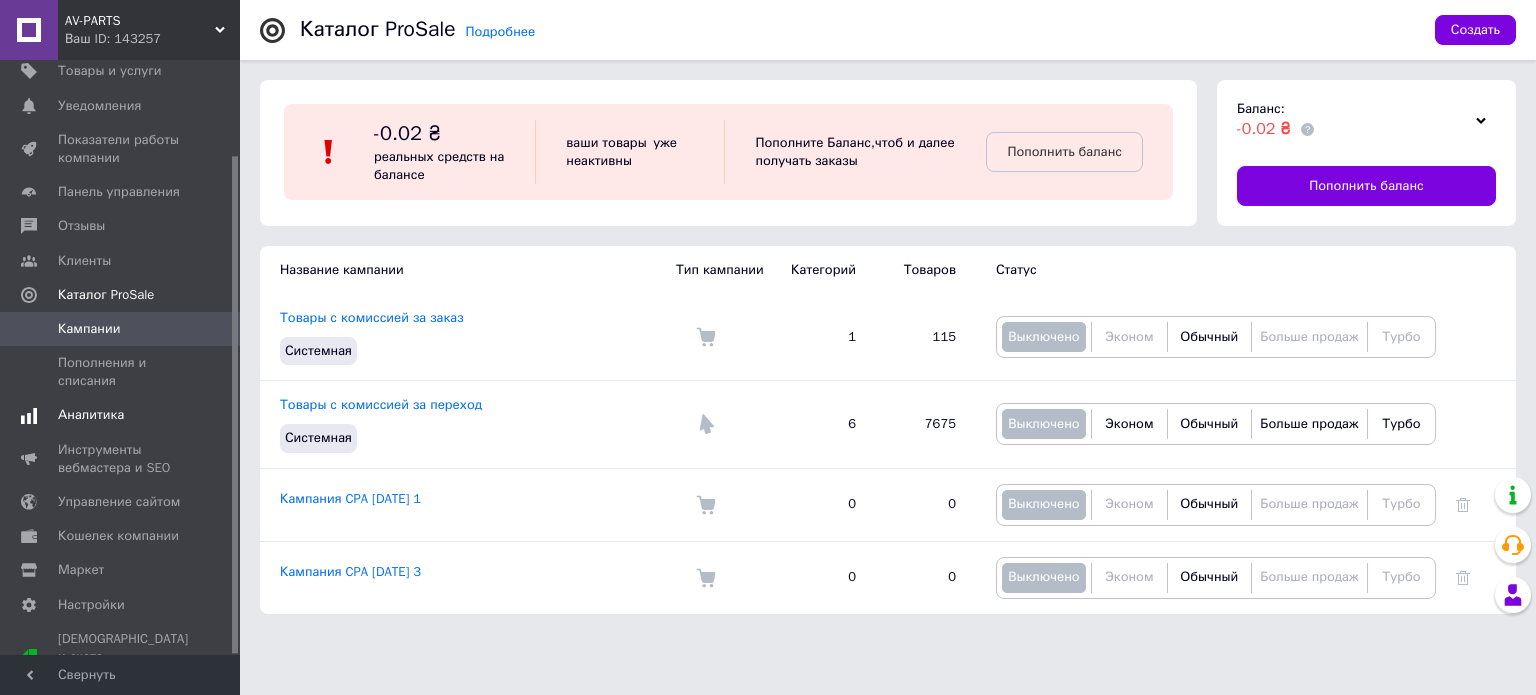 click on "Аналитика" at bounding box center [91, 415] 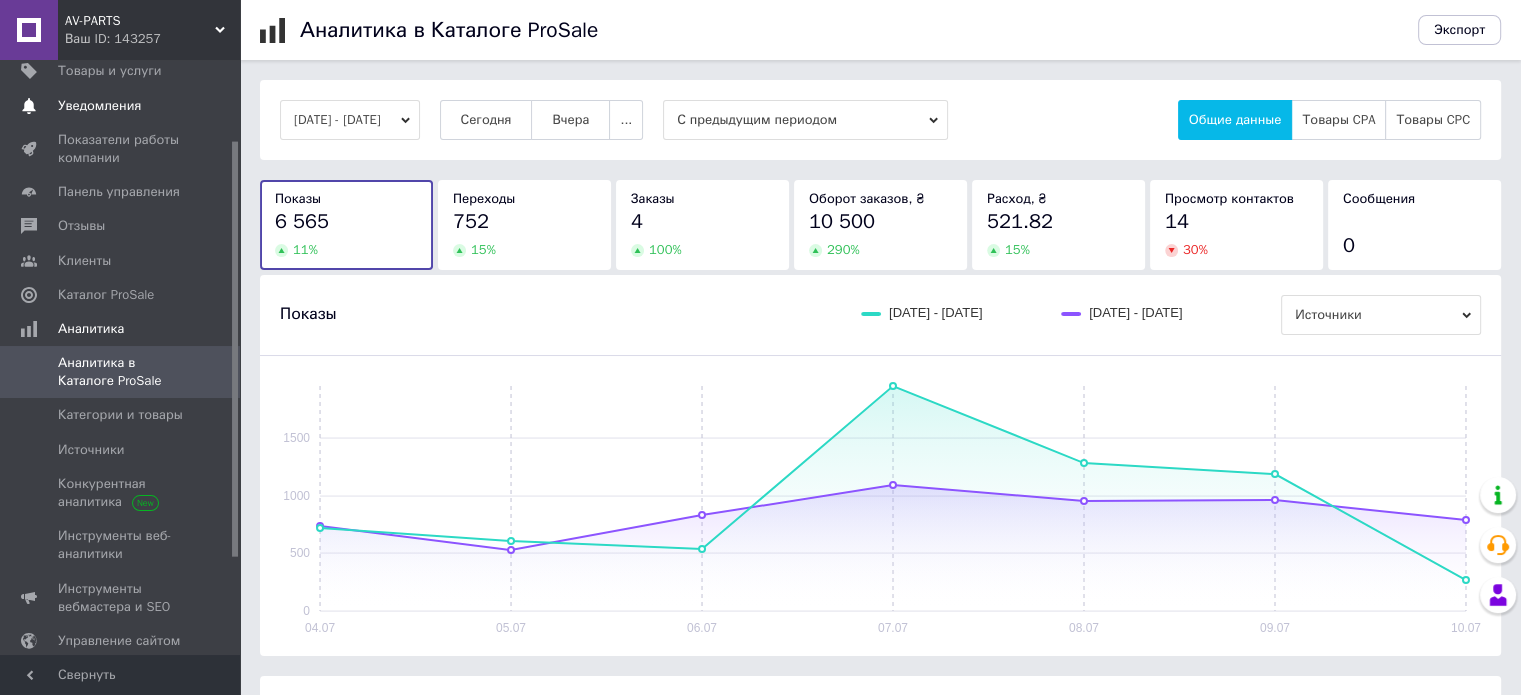 scroll, scrollTop: 0, scrollLeft: 0, axis: both 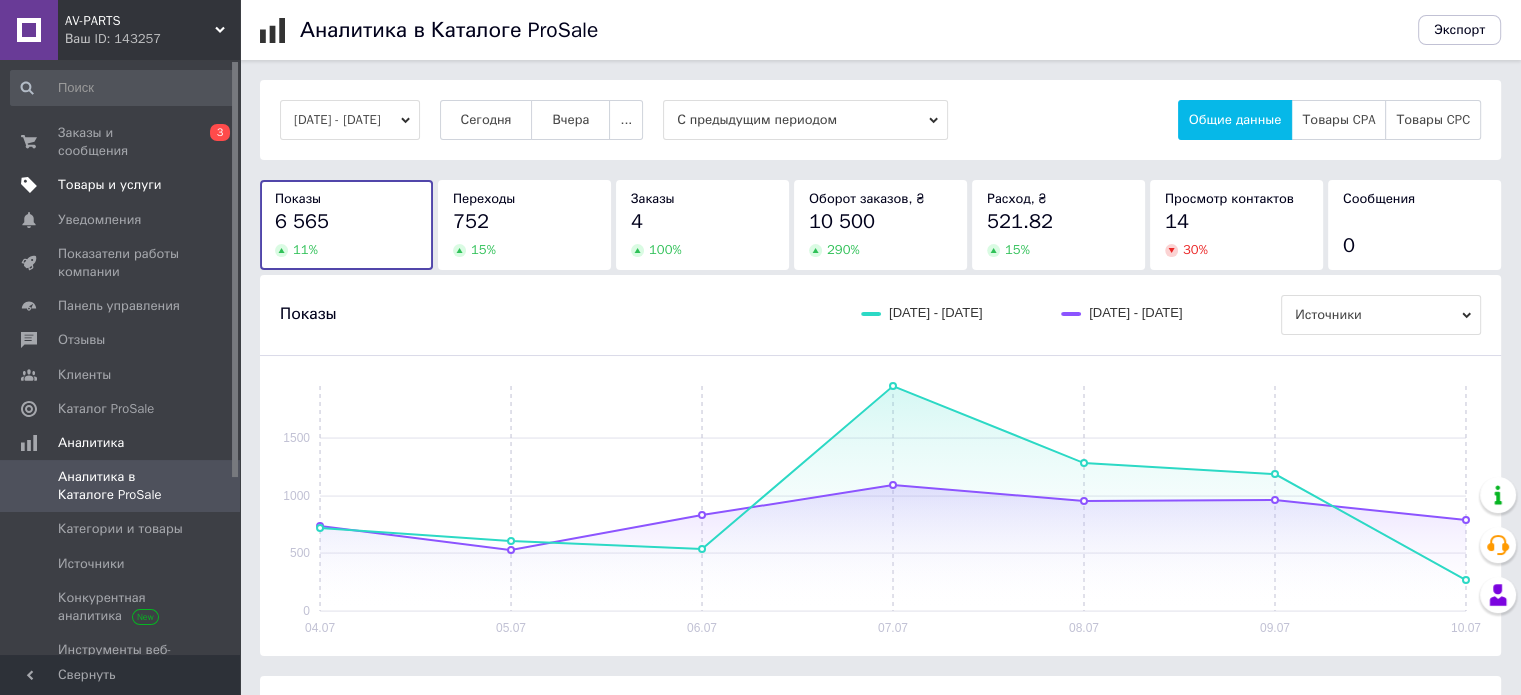 click on "Товары и услуги" at bounding box center [110, 185] 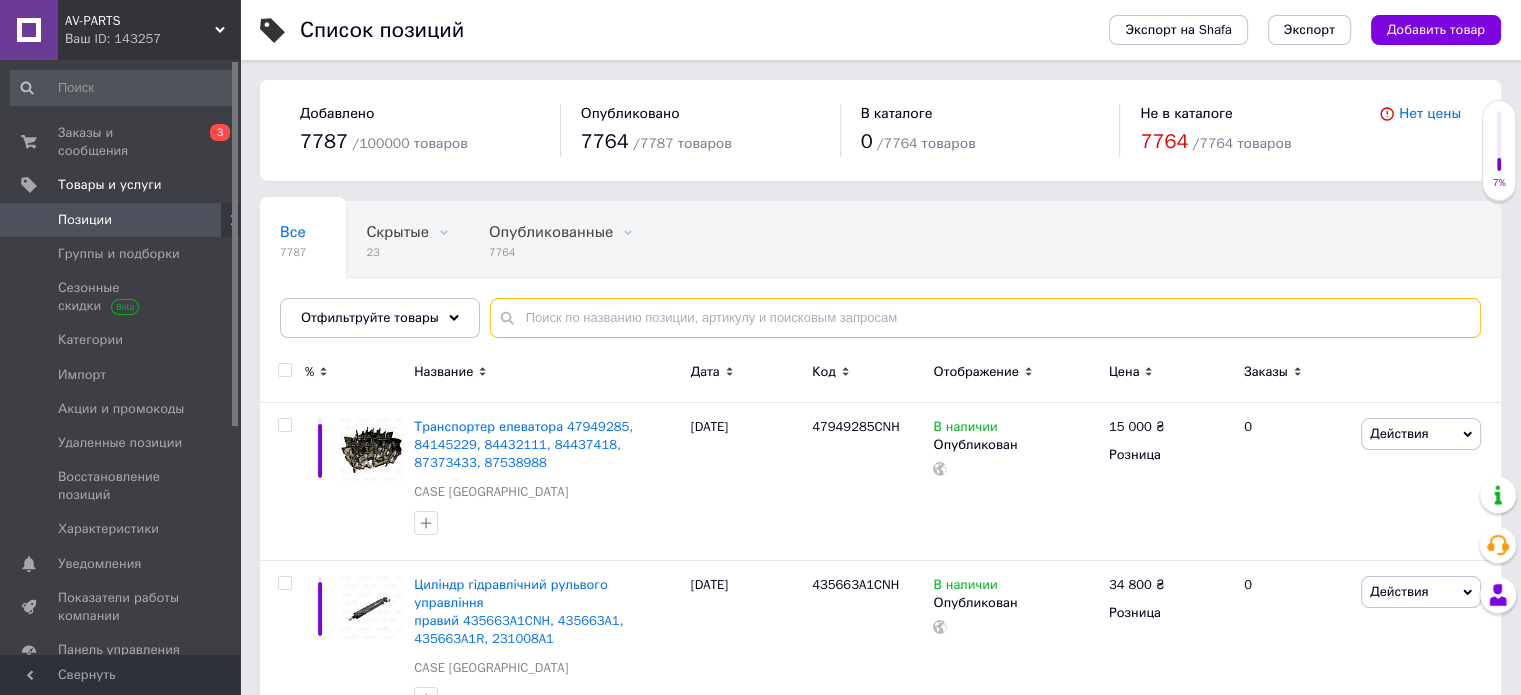 click at bounding box center (985, 318) 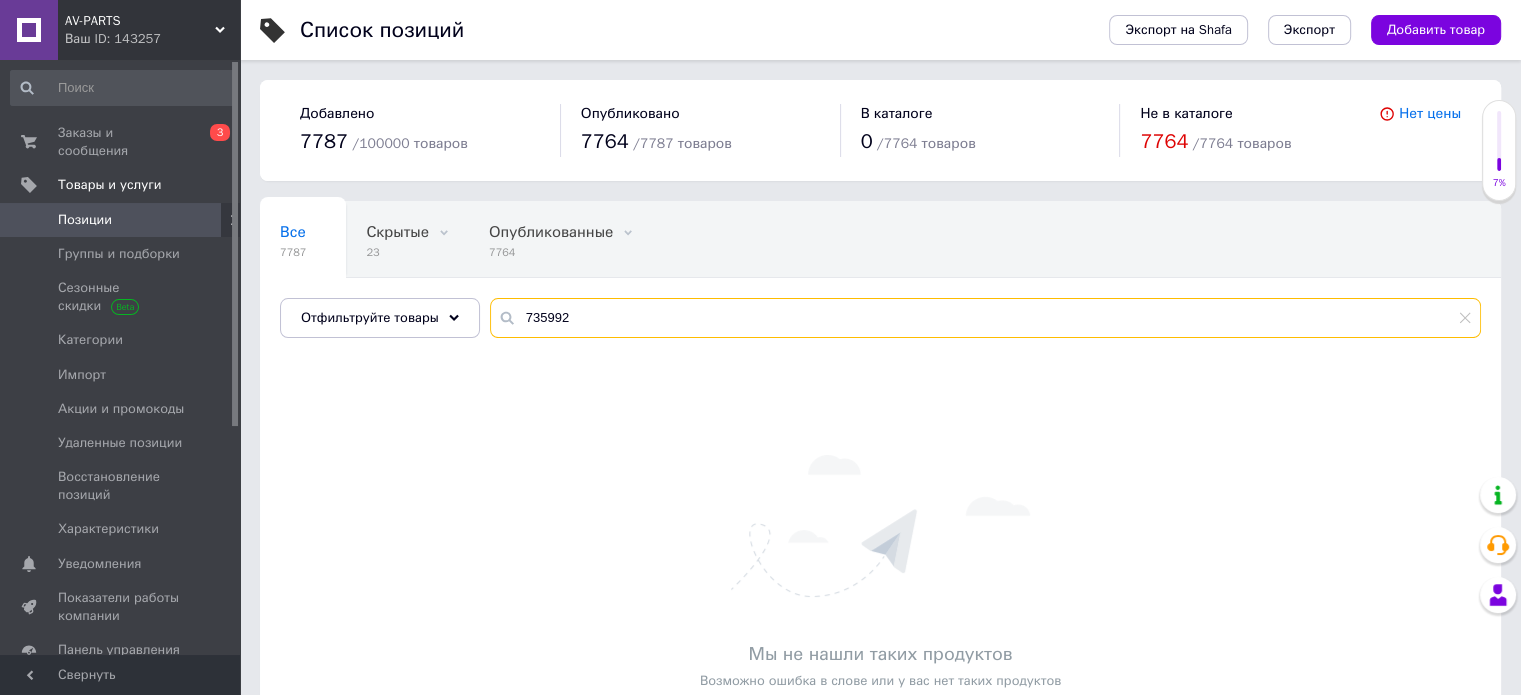 click on "735992" at bounding box center [985, 318] 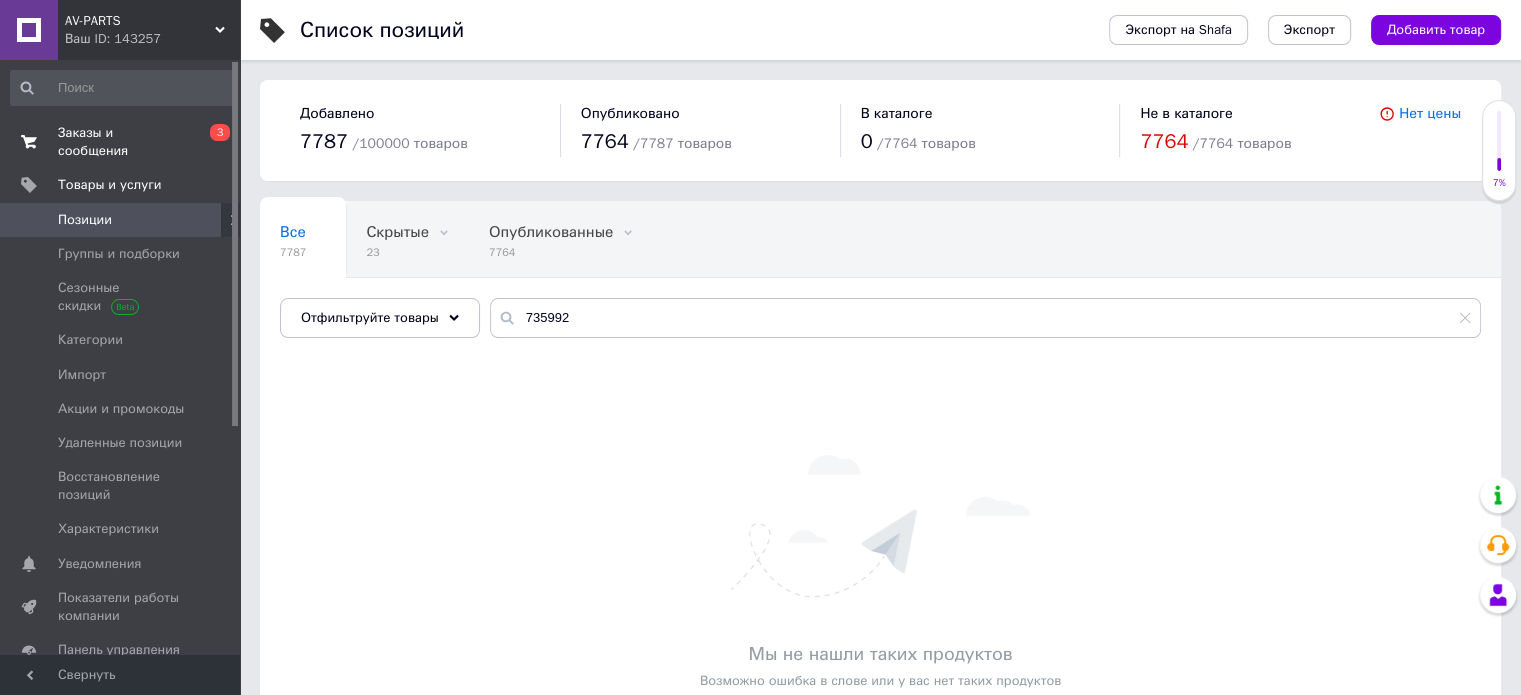 click on "Заказы и сообщения" at bounding box center [121, 142] 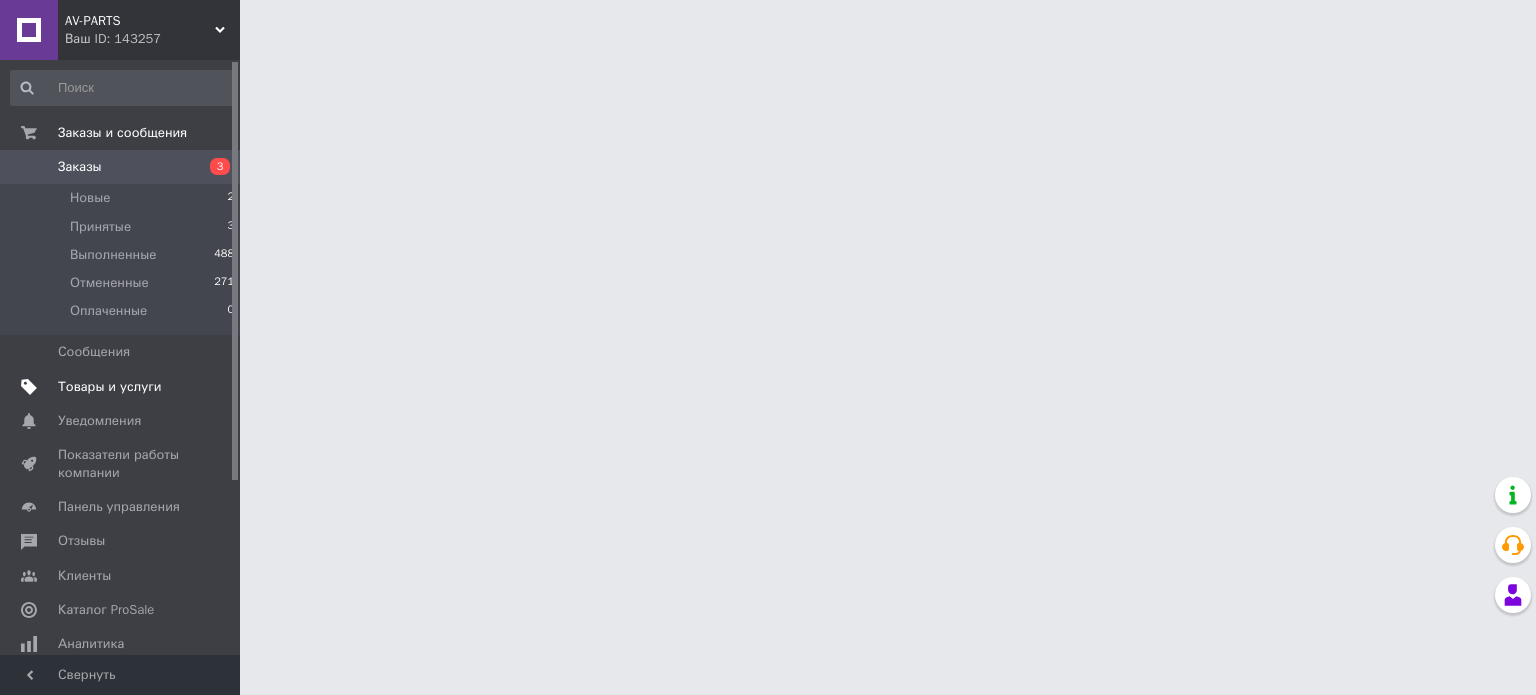 click on "Товары и услуги" at bounding box center (110, 387) 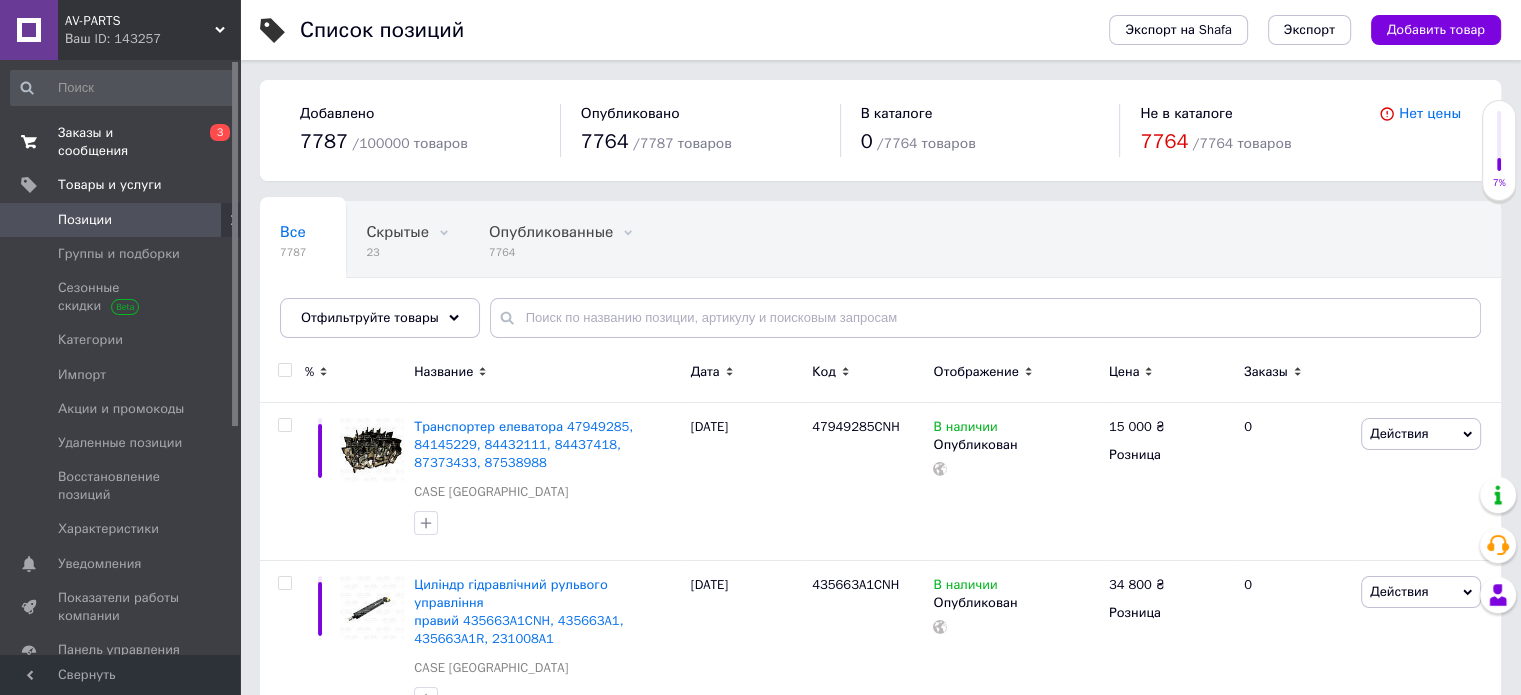 click on "Заказы и сообщения" at bounding box center (121, 142) 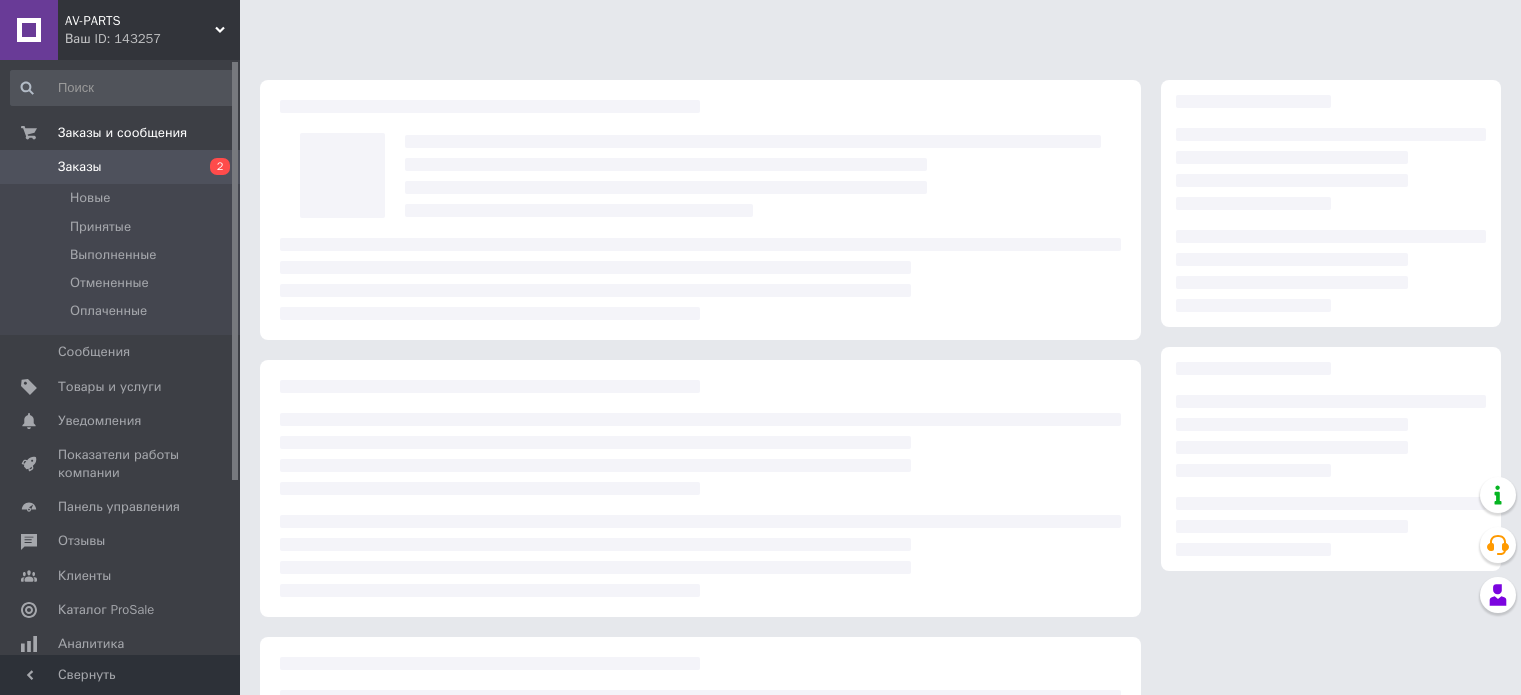 scroll, scrollTop: 0, scrollLeft: 0, axis: both 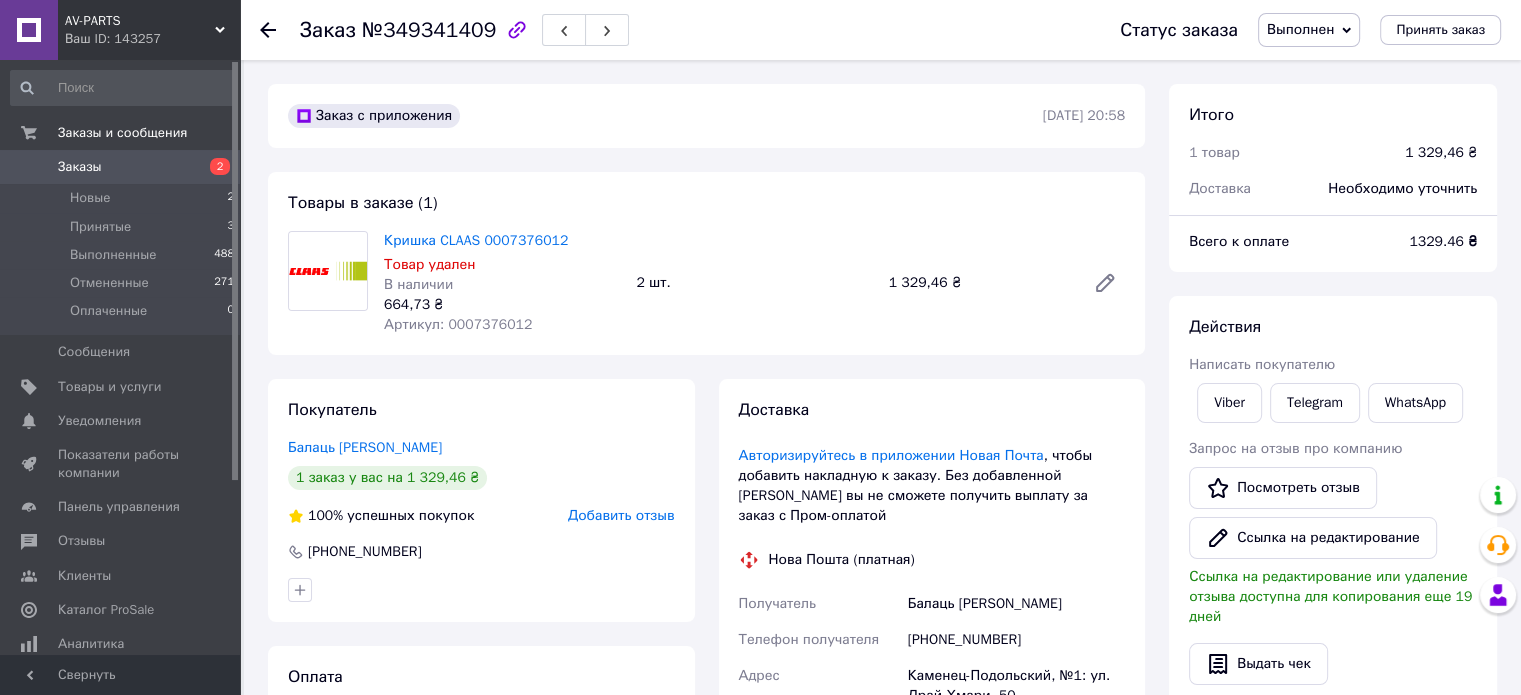 click 